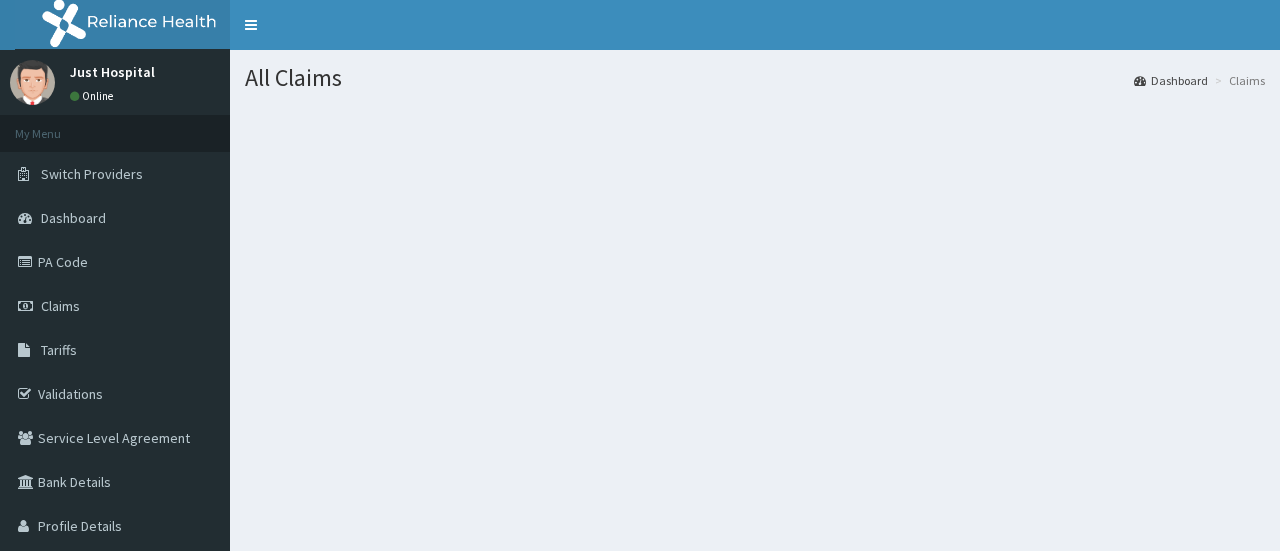 scroll, scrollTop: 0, scrollLeft: 0, axis: both 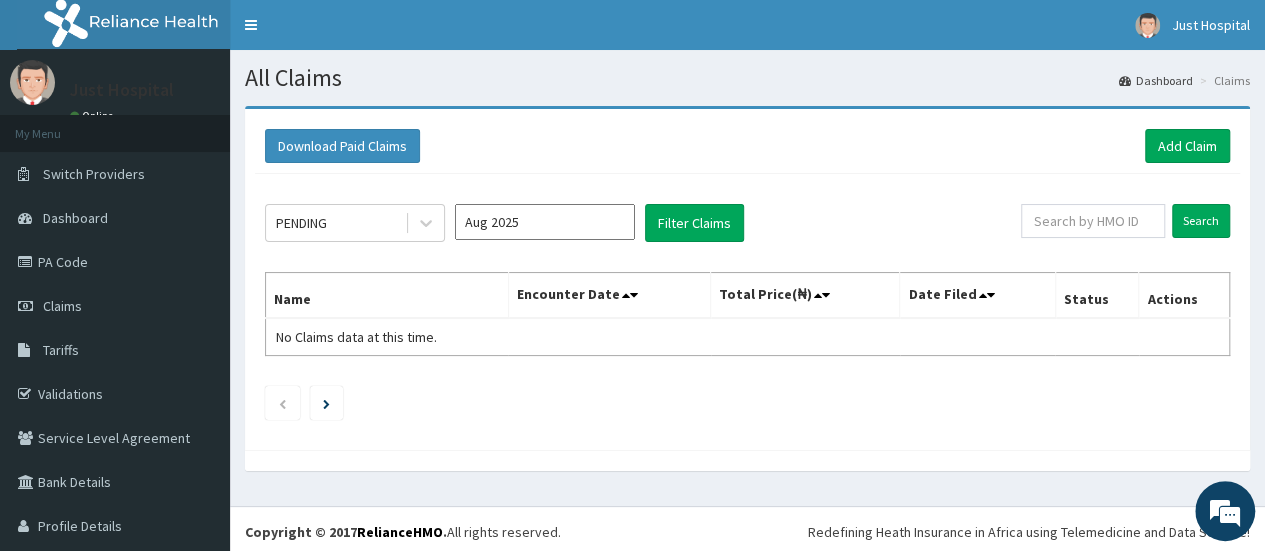 click on "Claims" at bounding box center (115, 306) 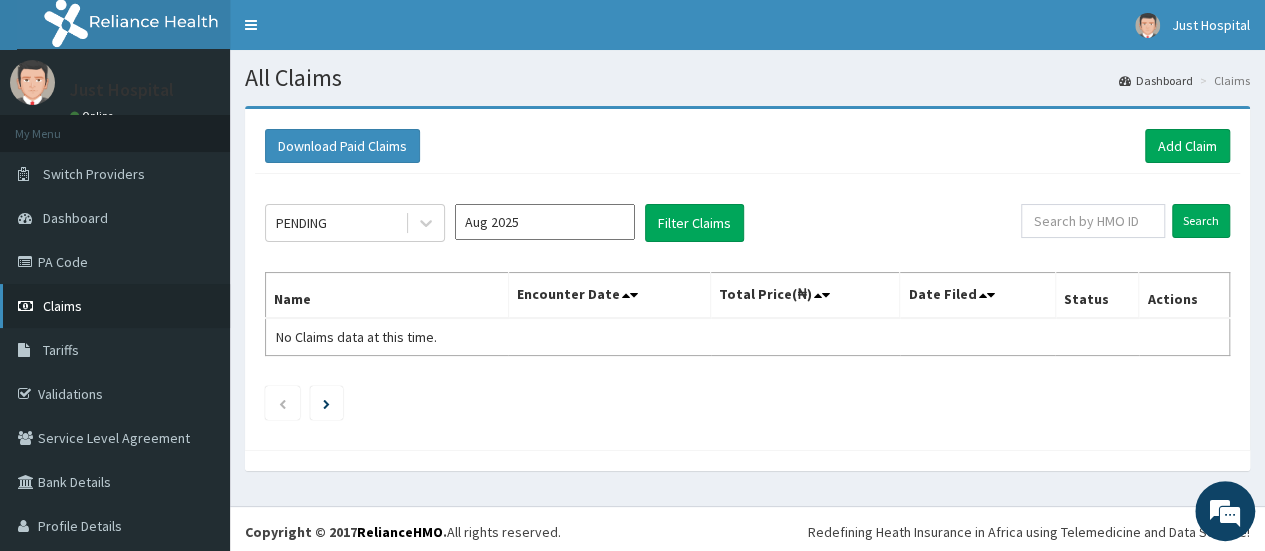 drag, startPoint x: 0, startPoint y: 0, endPoint x: 72, endPoint y: 291, distance: 299.7749 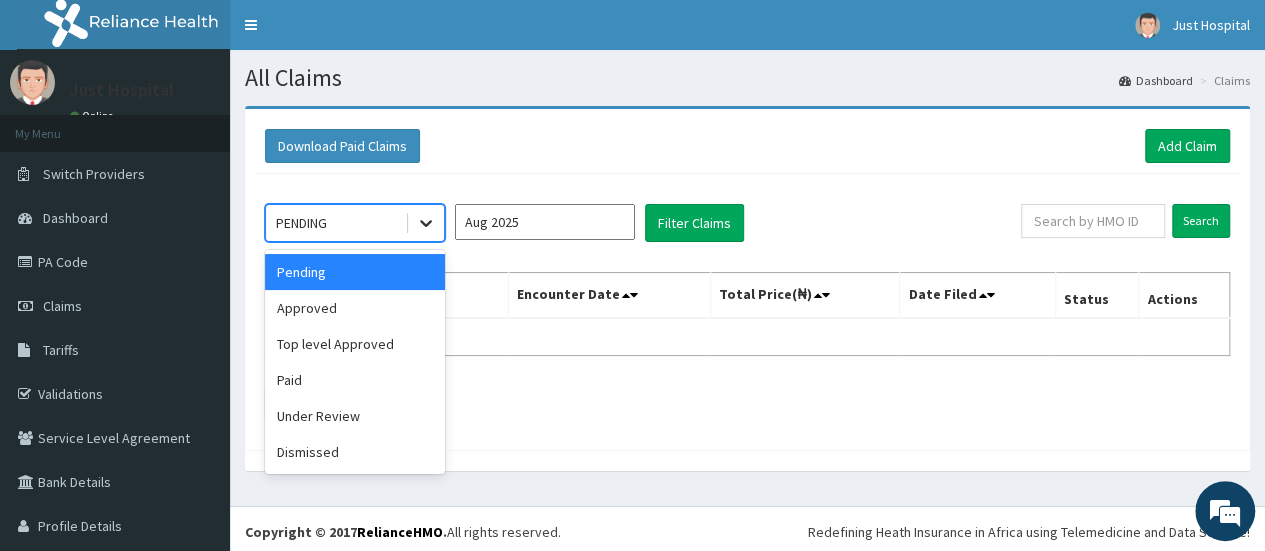 click 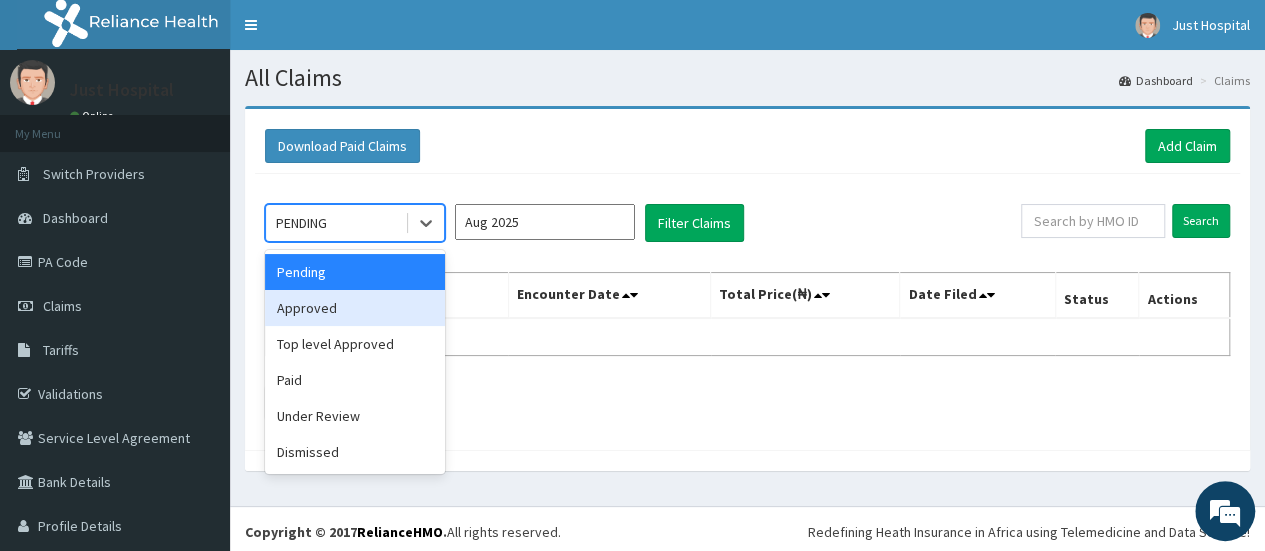 click on "Approved" at bounding box center (355, 308) 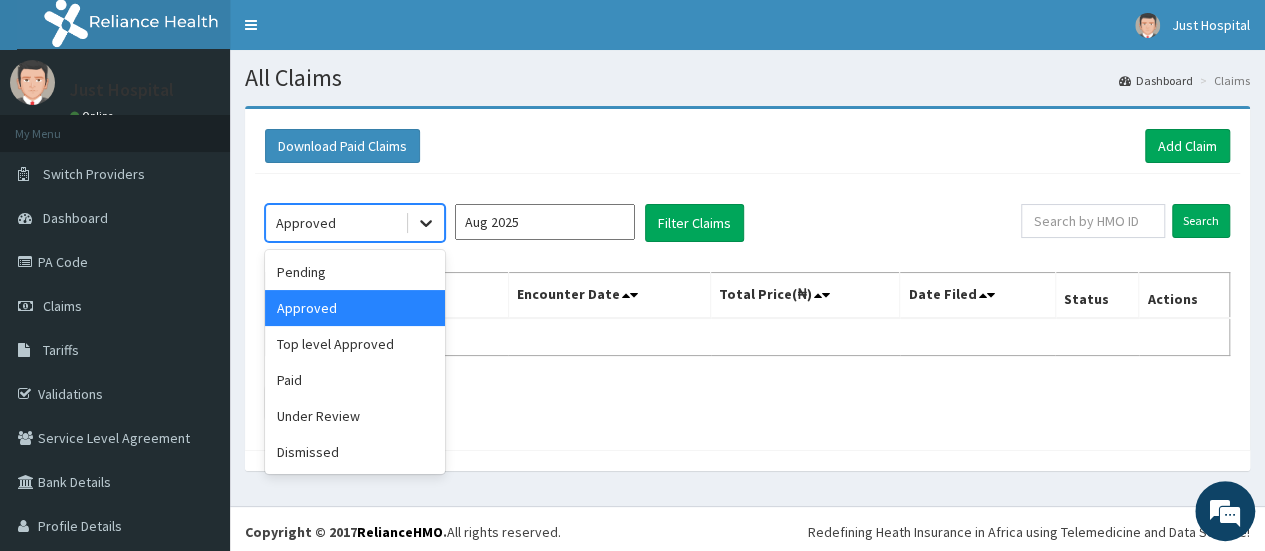 click 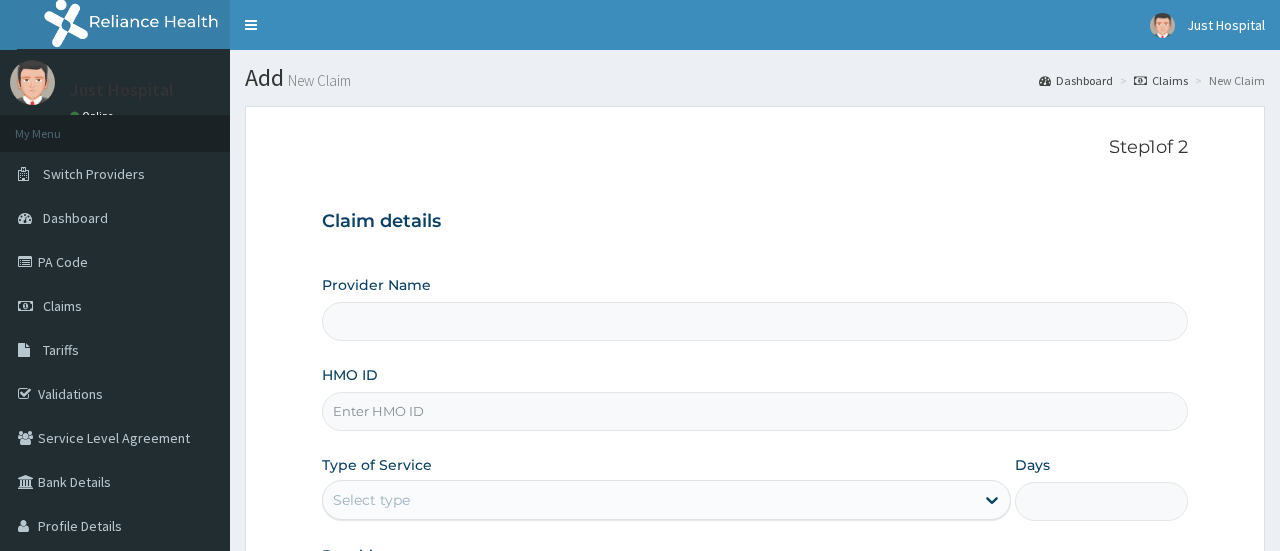 scroll, scrollTop: 0, scrollLeft: 0, axis: both 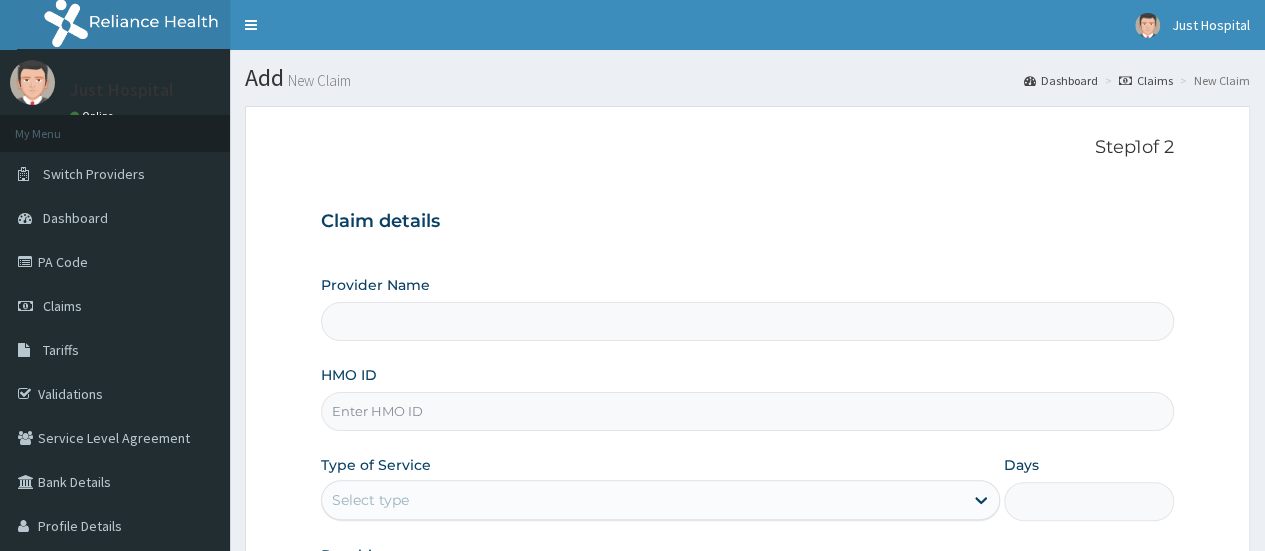 type on "Just Hope Hospital" 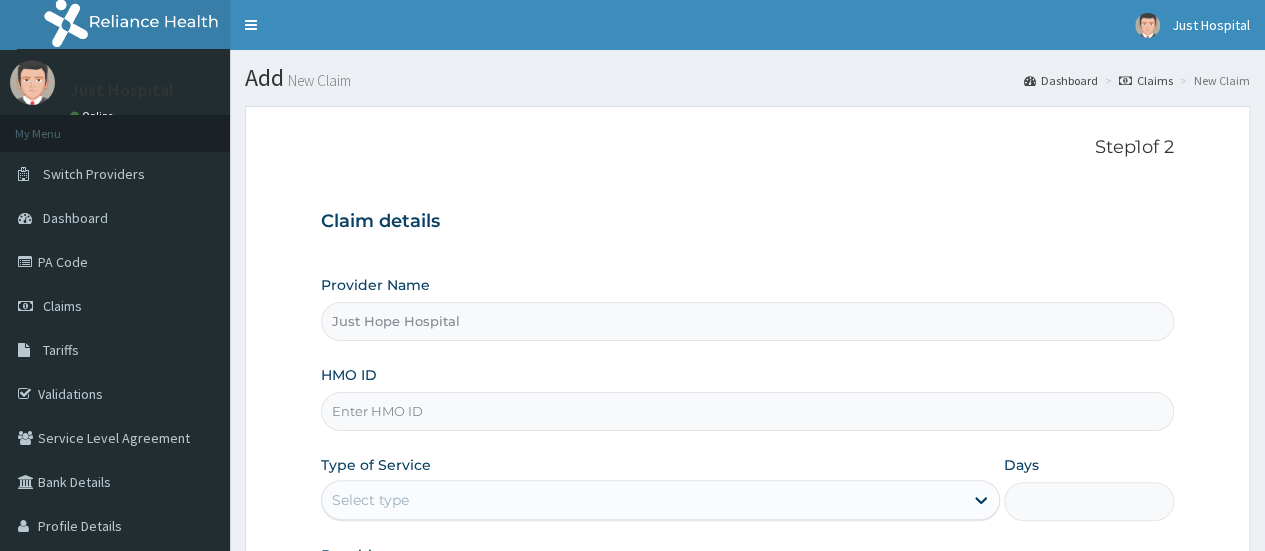 click on "HMO ID" at bounding box center (747, 411) 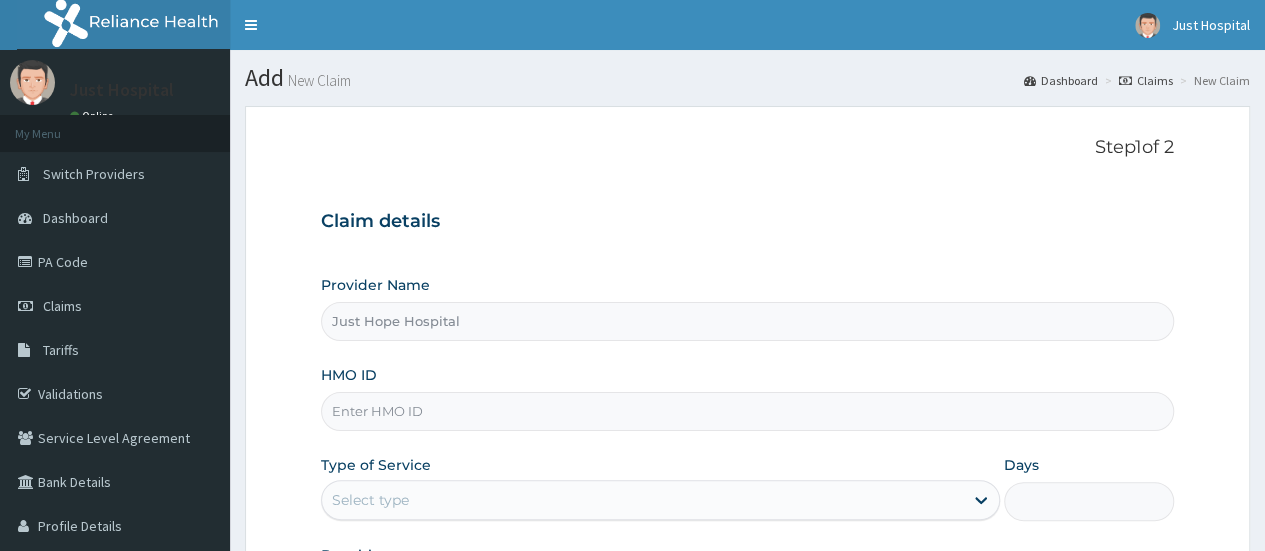 type on "r" 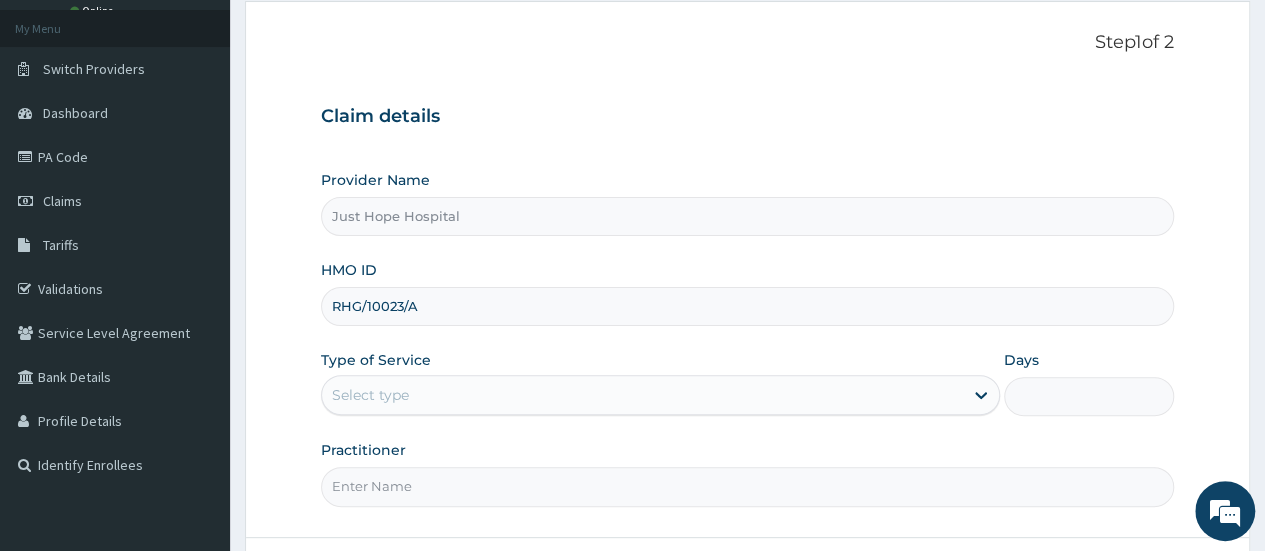 scroll, scrollTop: 109, scrollLeft: 0, axis: vertical 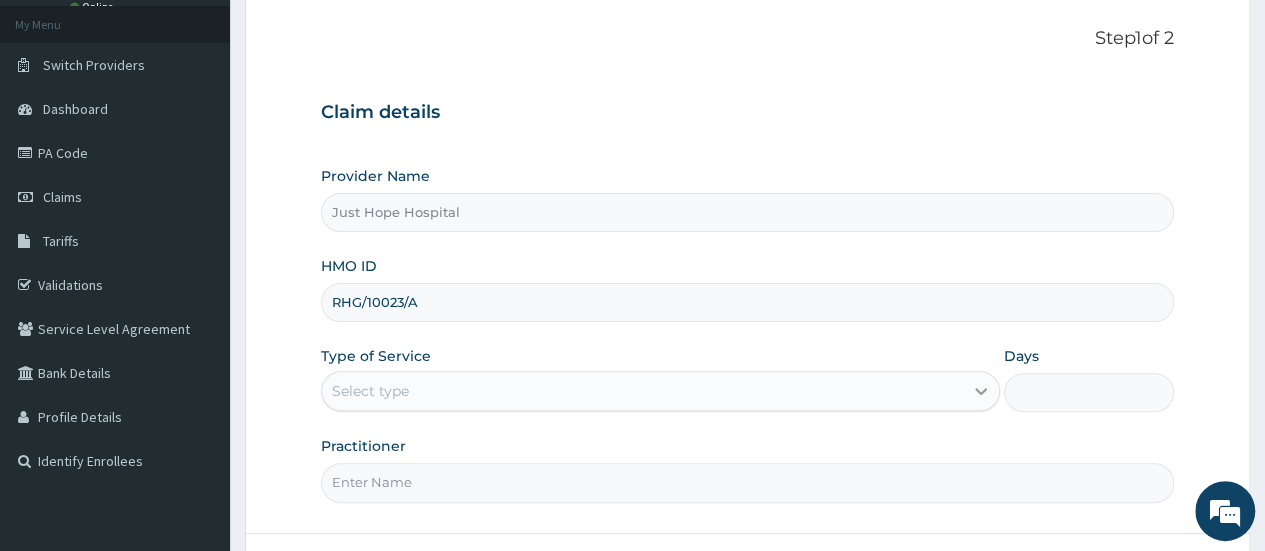 type on "RHG/10023/A" 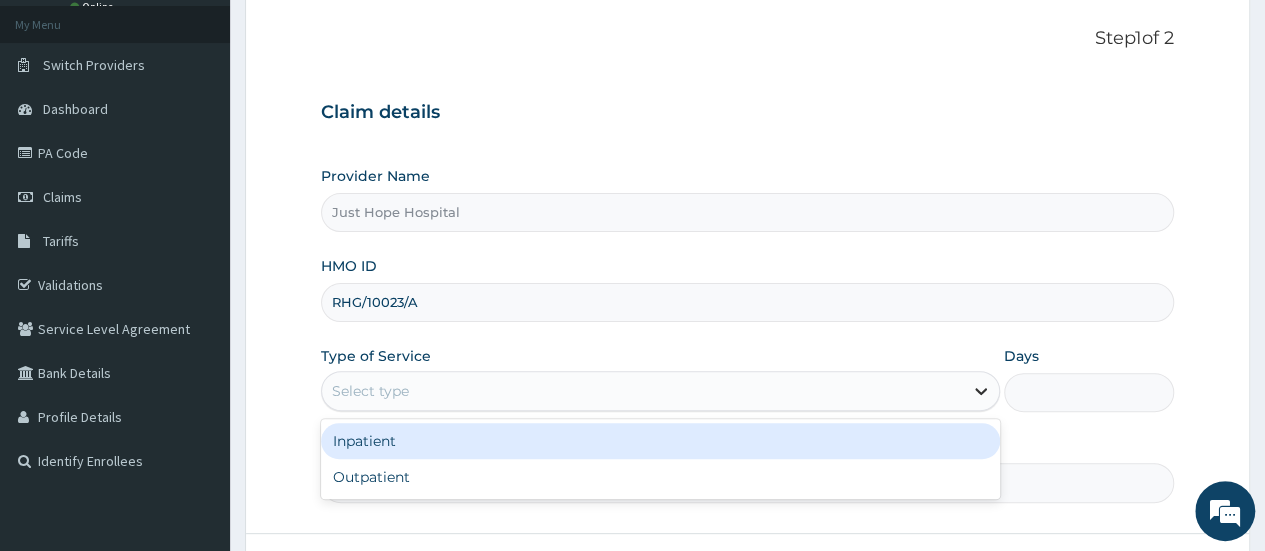 click 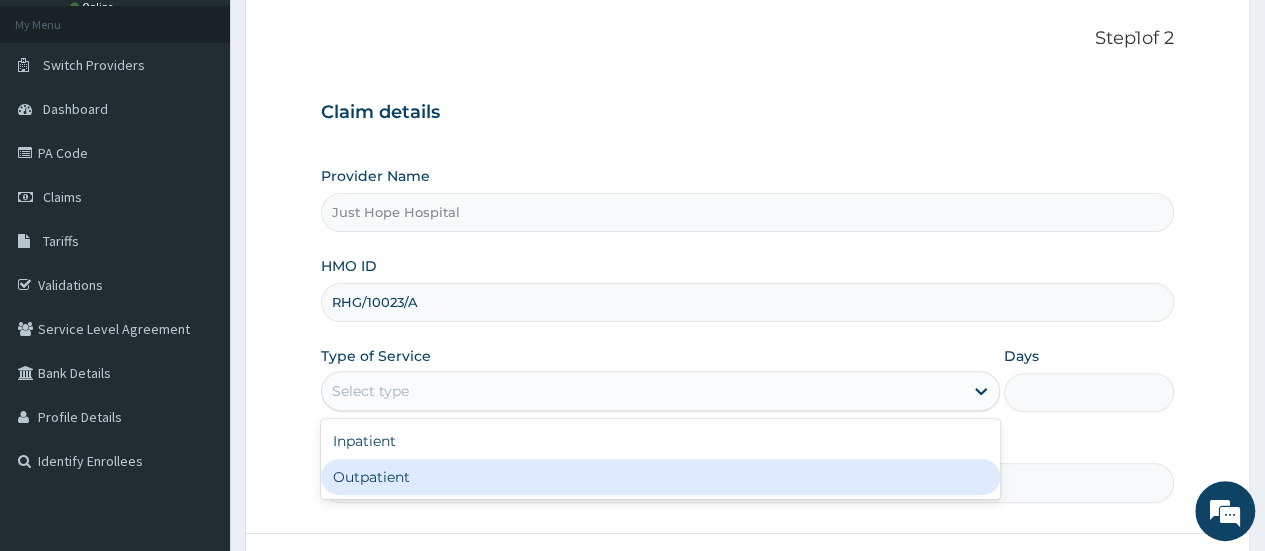 click on "Inpatient Outpatient" at bounding box center [660, 459] 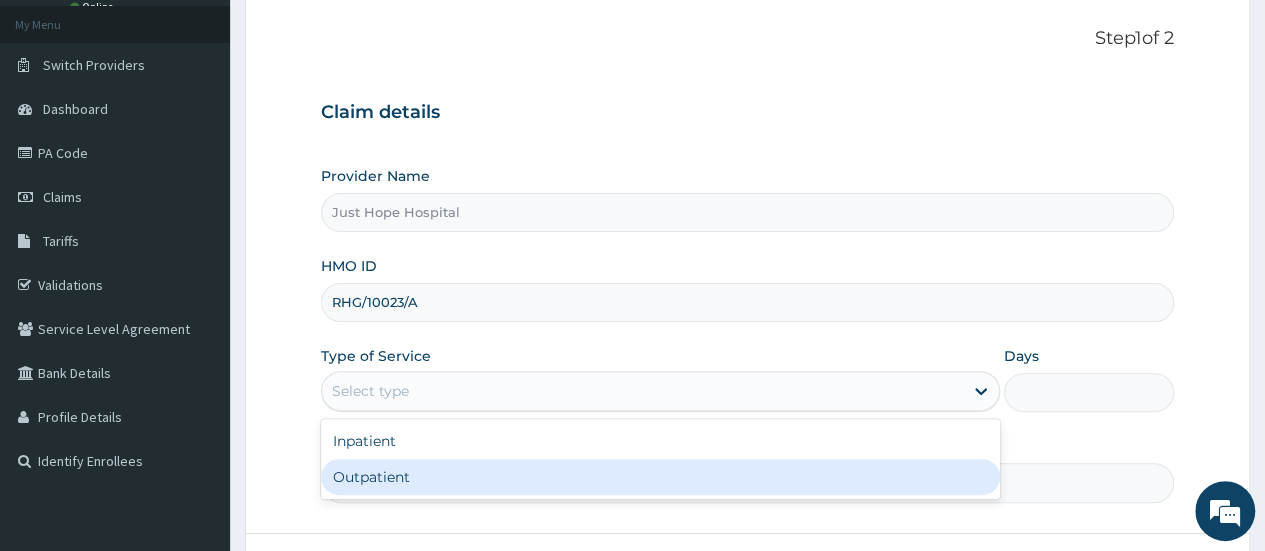 scroll, scrollTop: 0, scrollLeft: 0, axis: both 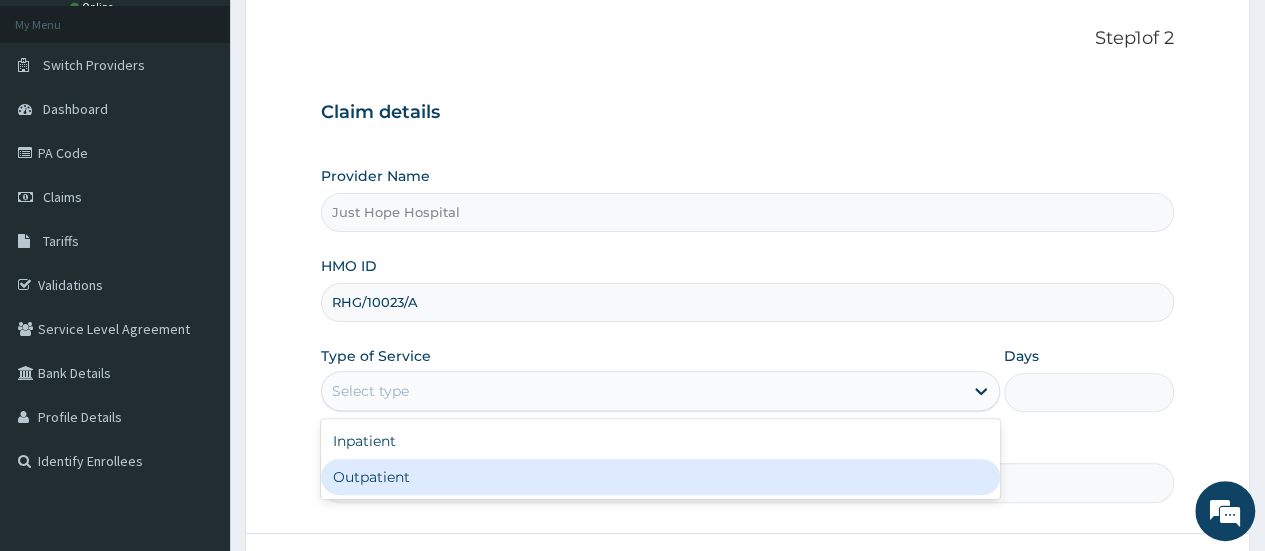 click on "Outpatient" at bounding box center (660, 477) 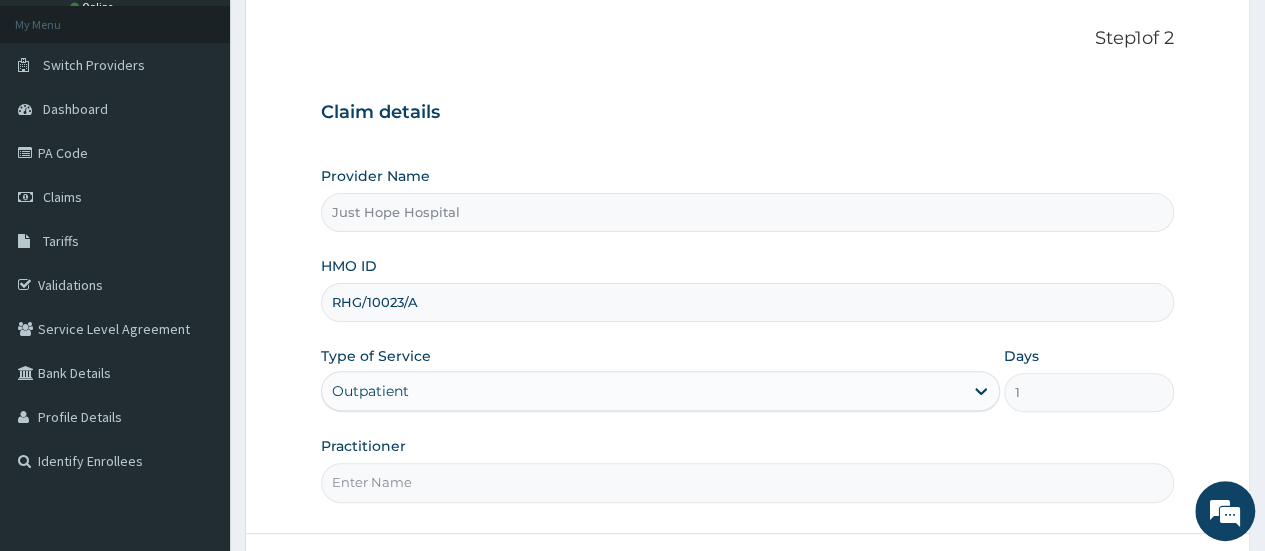 click on "Practitioner" at bounding box center (747, 482) 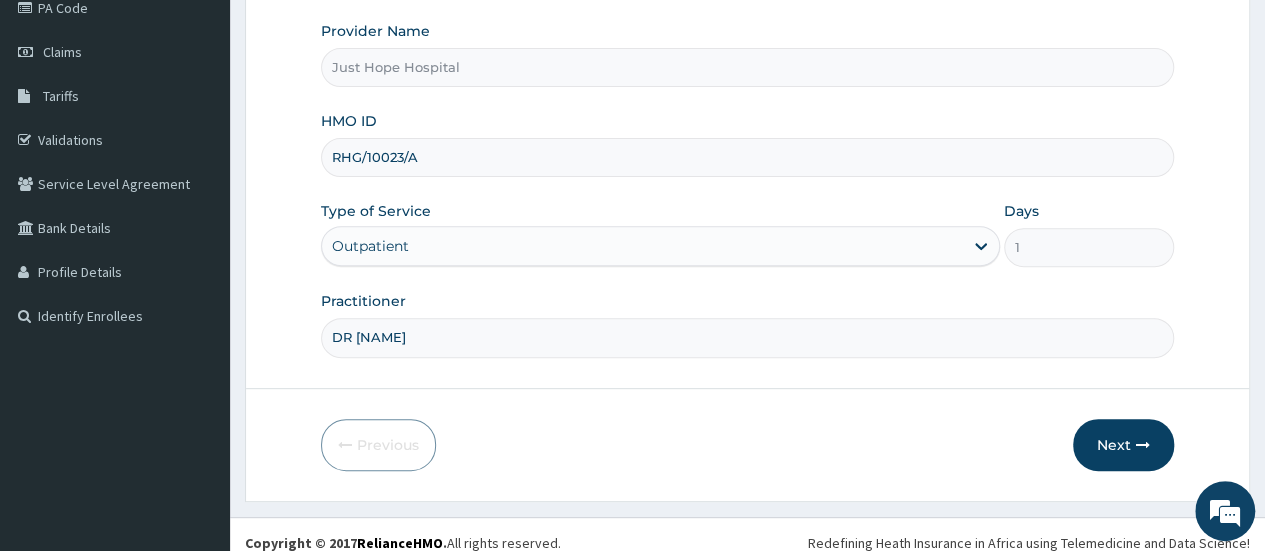 scroll, scrollTop: 266, scrollLeft: 0, axis: vertical 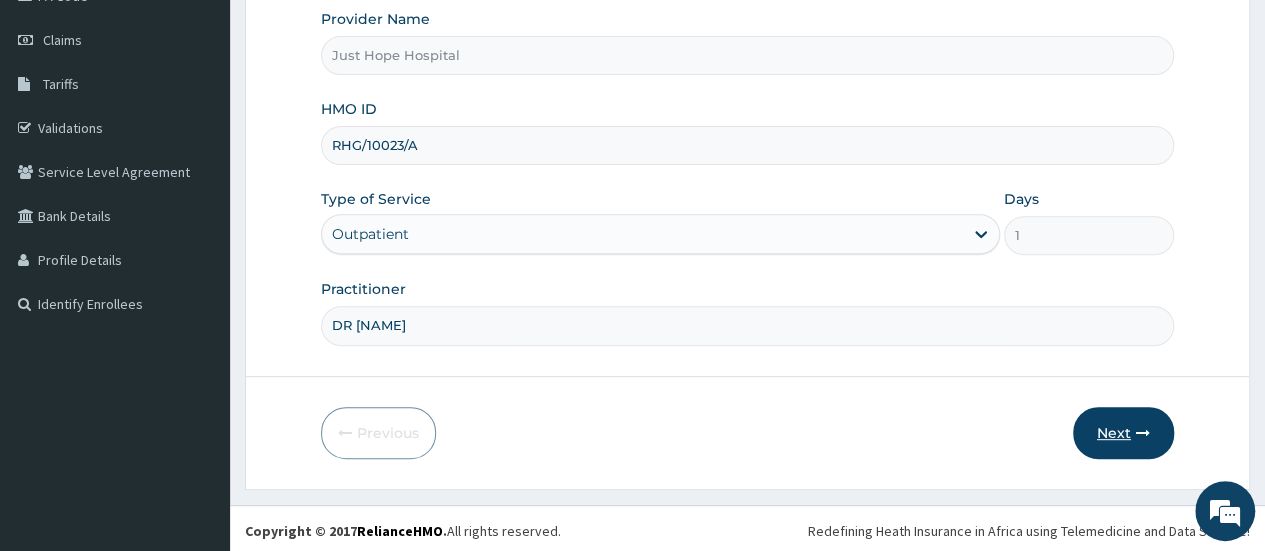 type on "DR FLORENCE" 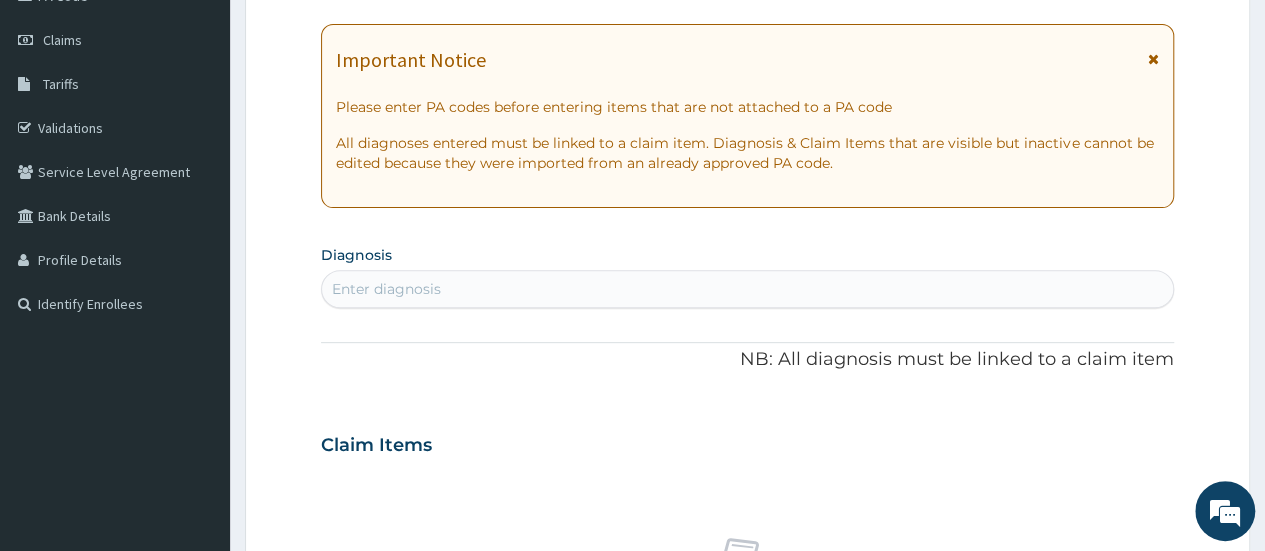 click on "Enter diagnosis" at bounding box center [747, 289] 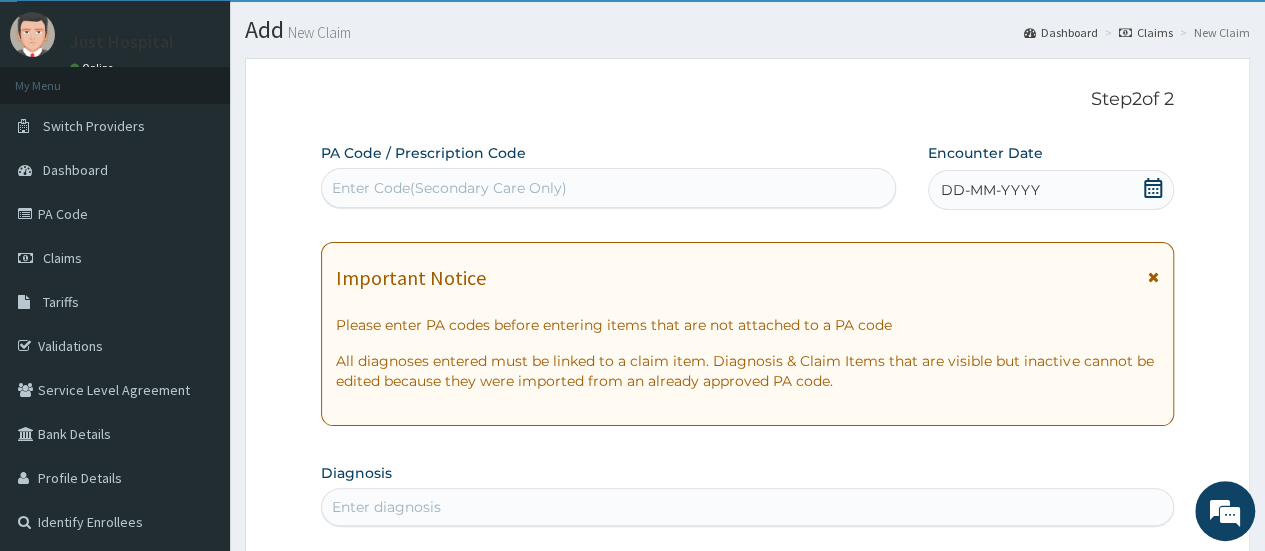 scroll, scrollTop: 0, scrollLeft: 0, axis: both 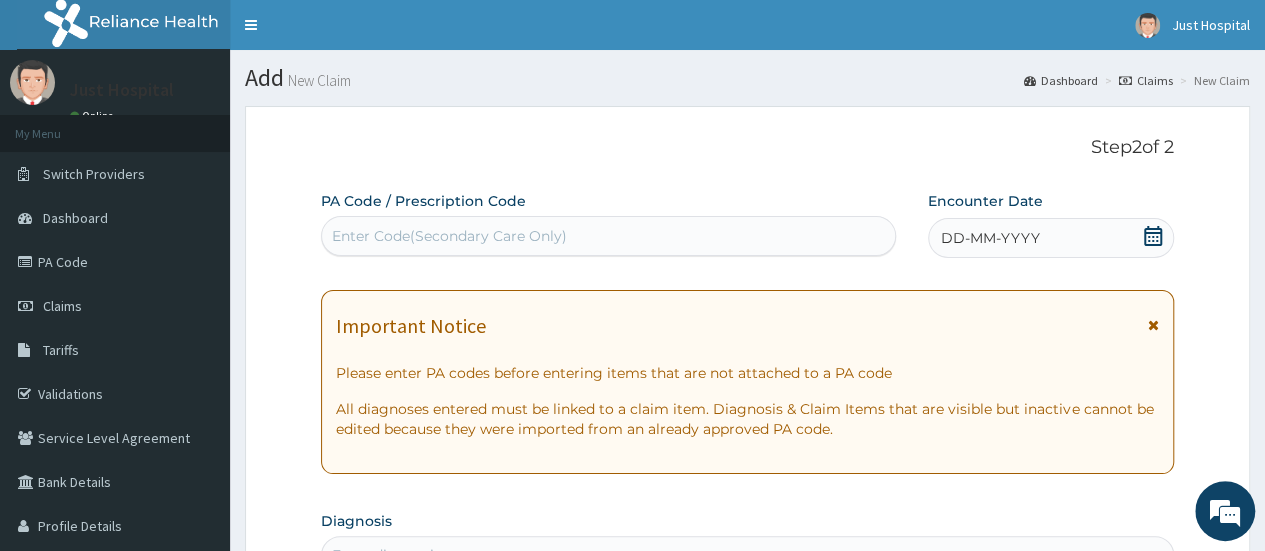 click on "Enter Code(Secondary Care Only)" at bounding box center (608, 236) 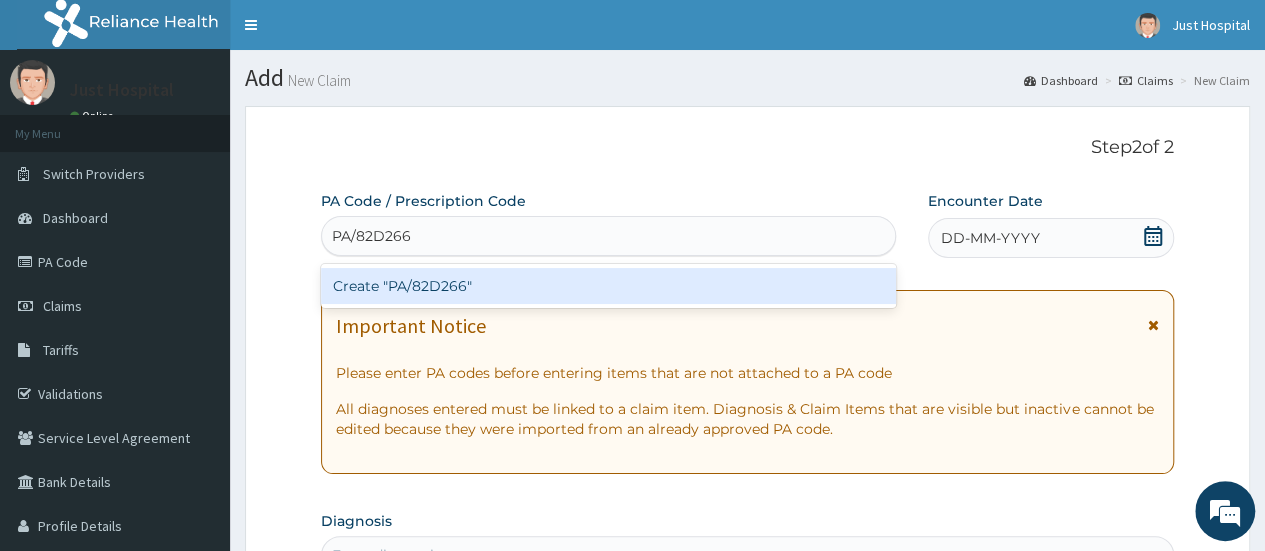 click on "Create "PA/82D266"" at bounding box center [608, 286] 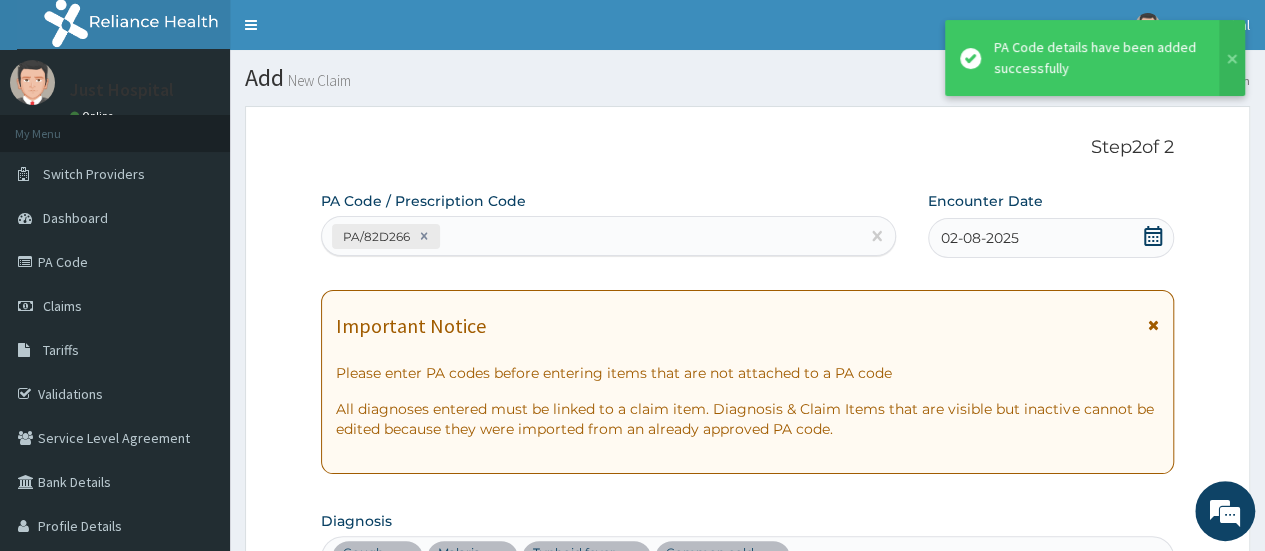 scroll, scrollTop: 1184, scrollLeft: 0, axis: vertical 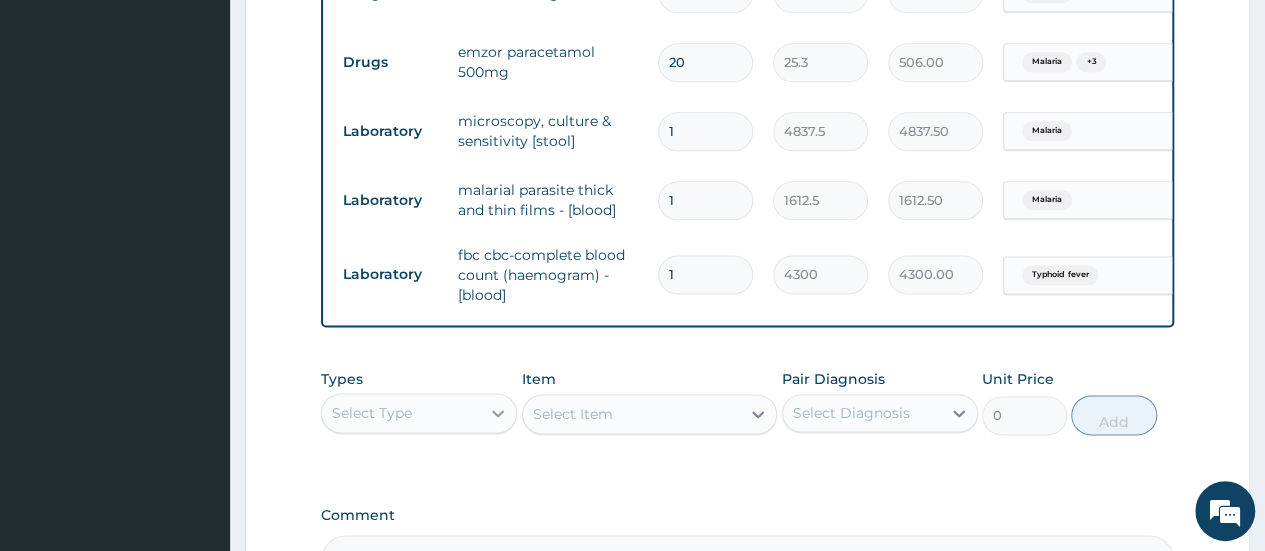 click 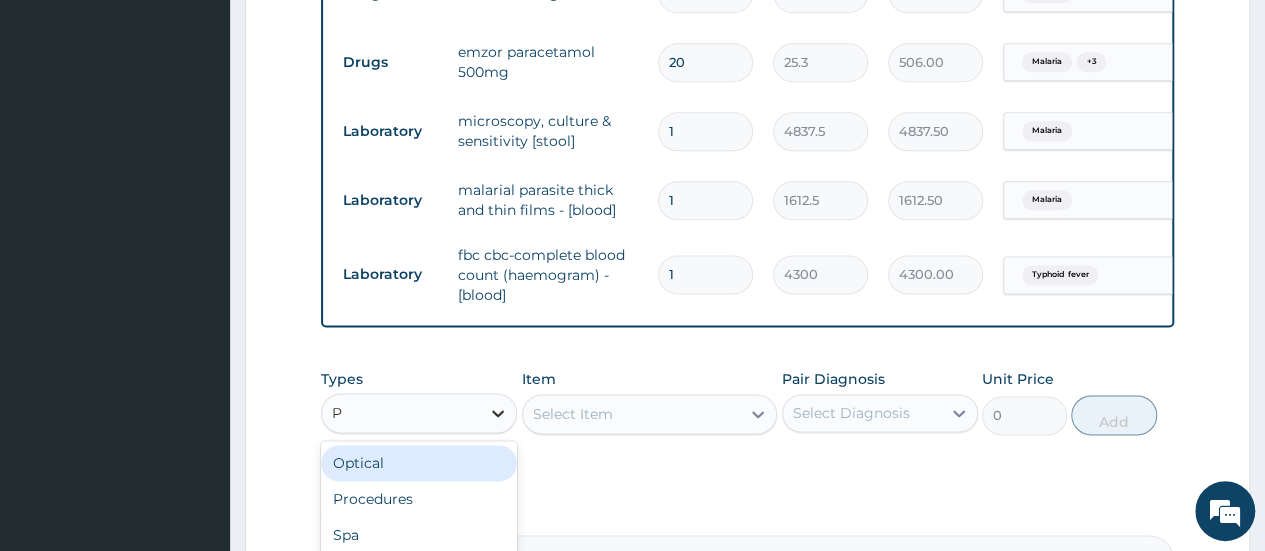 type on "PR" 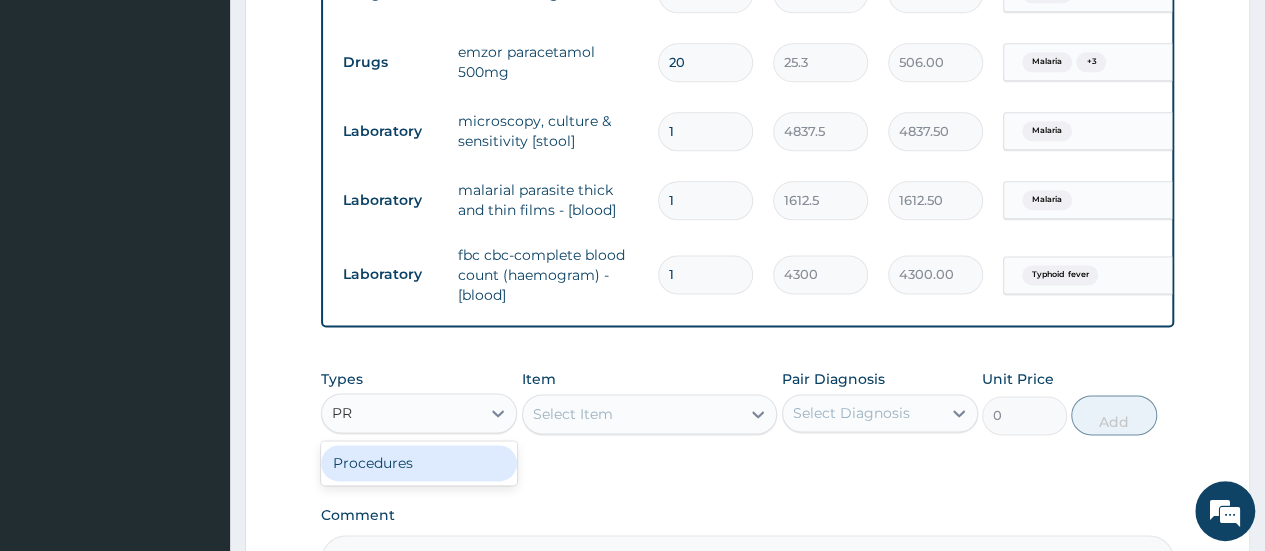 click on "Procedures" at bounding box center [419, 463] 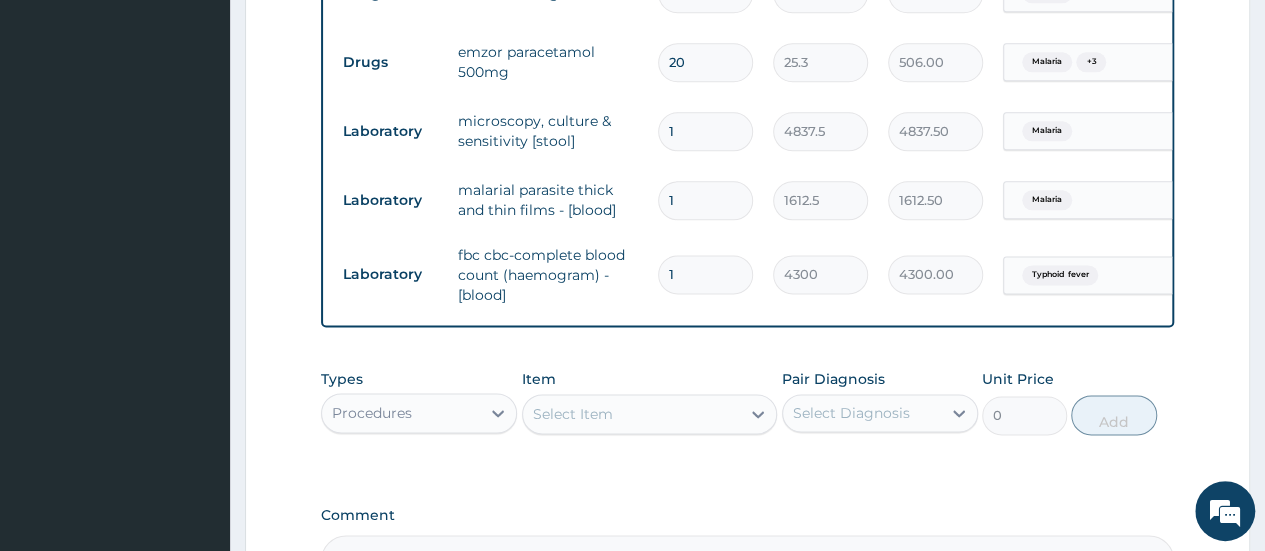 click 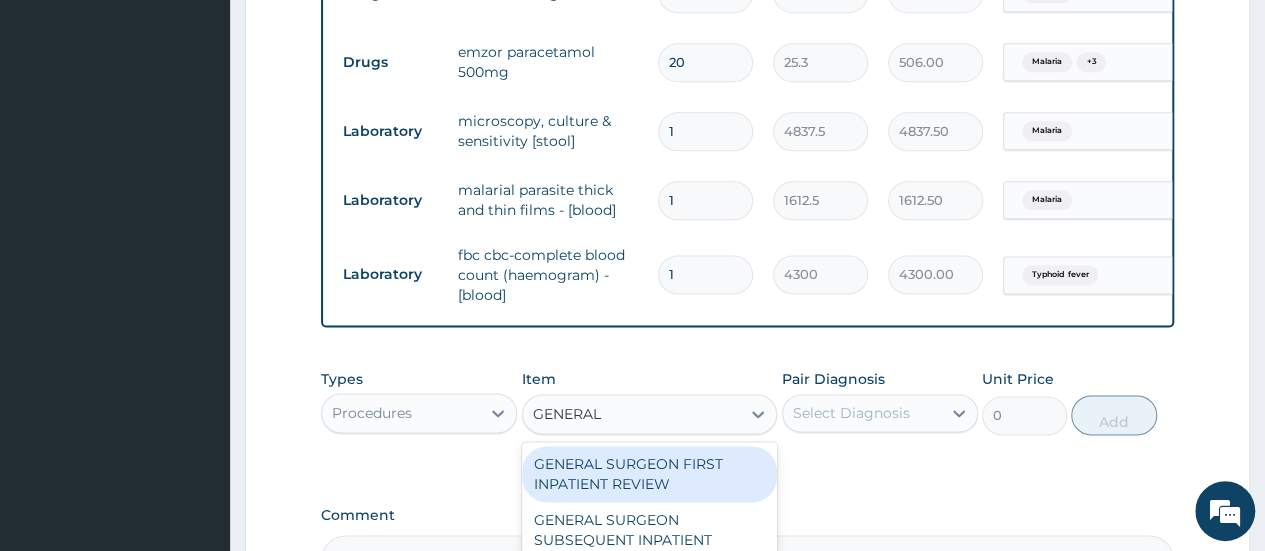 type on "GENERAL P" 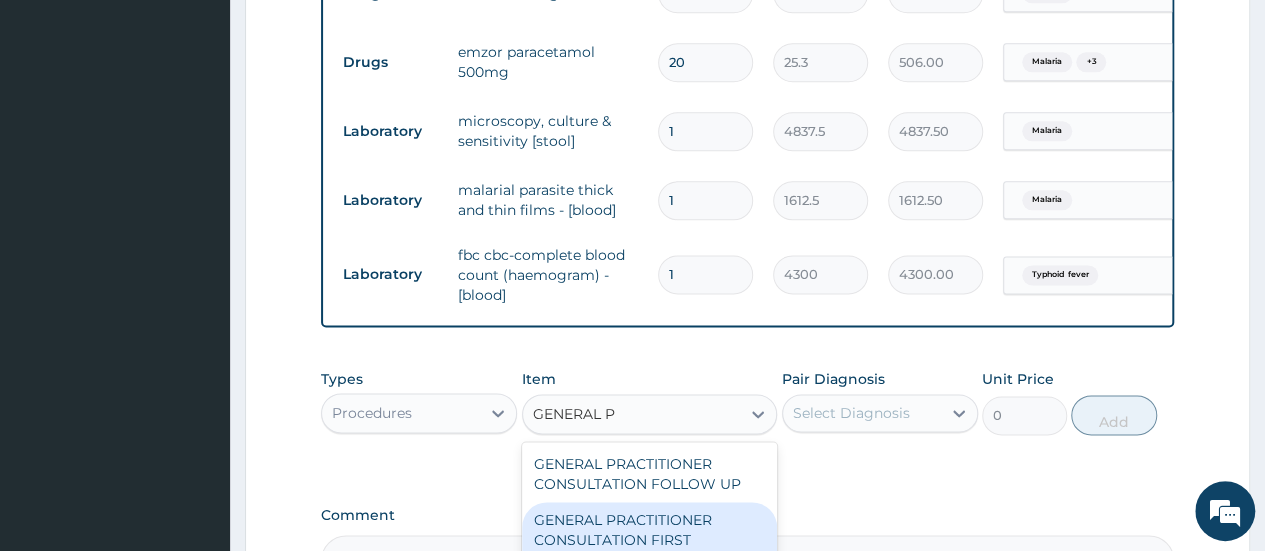 click on "GENERAL PRACTITIONER CONSULTATION FIRST OUTPATIENT CONSULTATION" at bounding box center (650, 540) 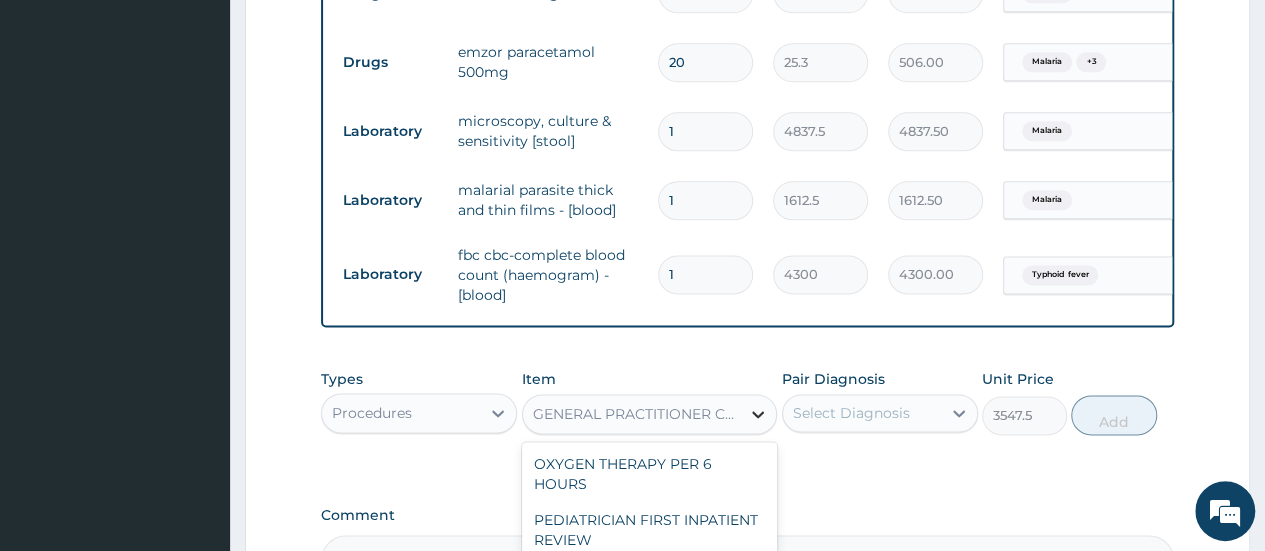 click 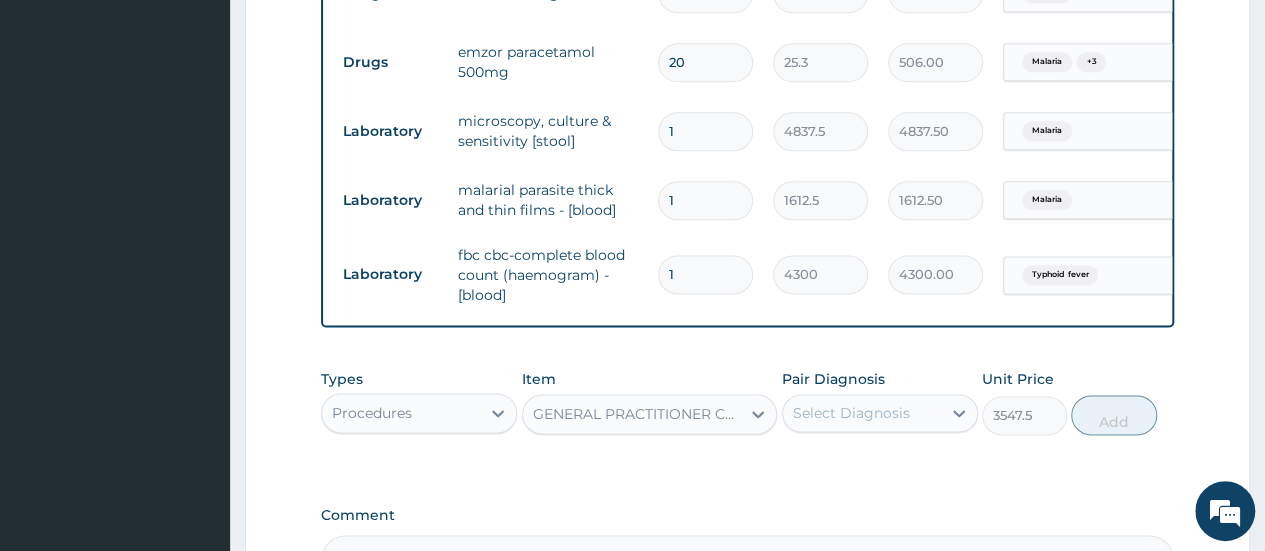 click on "GENERAL PRACTITIONER CONSULTATION FIRST OUTPATIENT CONSULTATION" at bounding box center (638, 414) 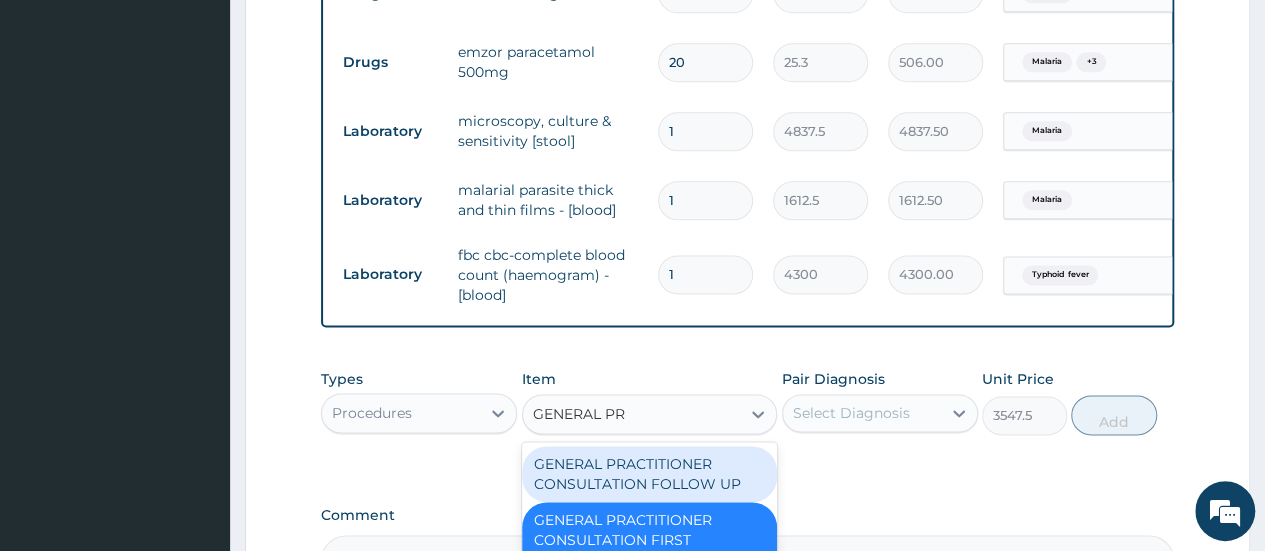type on "GENERAL PRA" 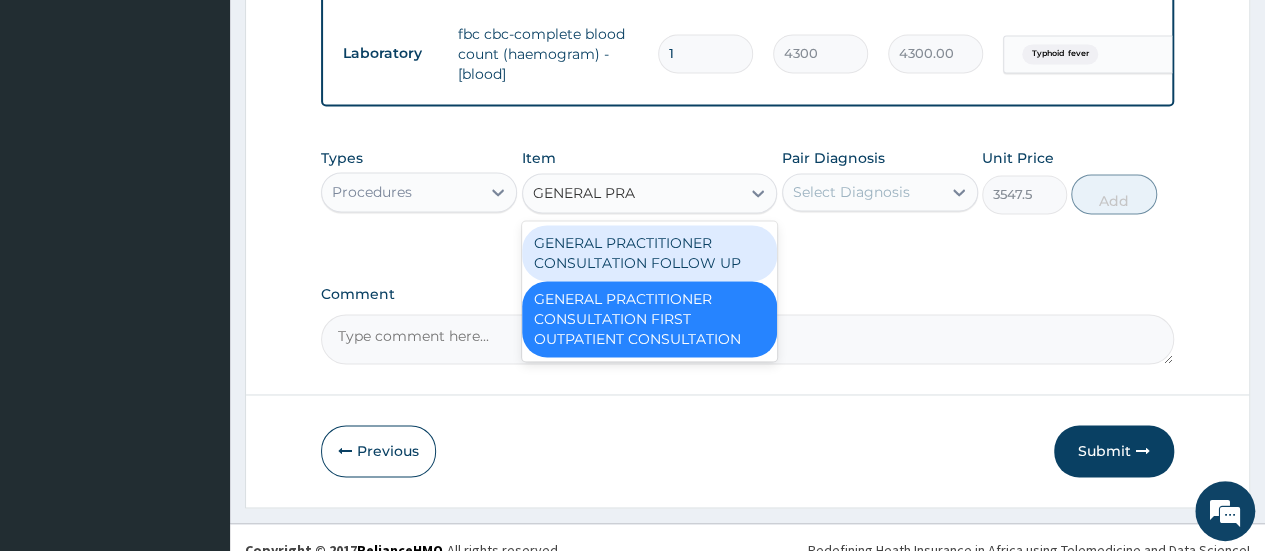 scroll, scrollTop: 1392, scrollLeft: 0, axis: vertical 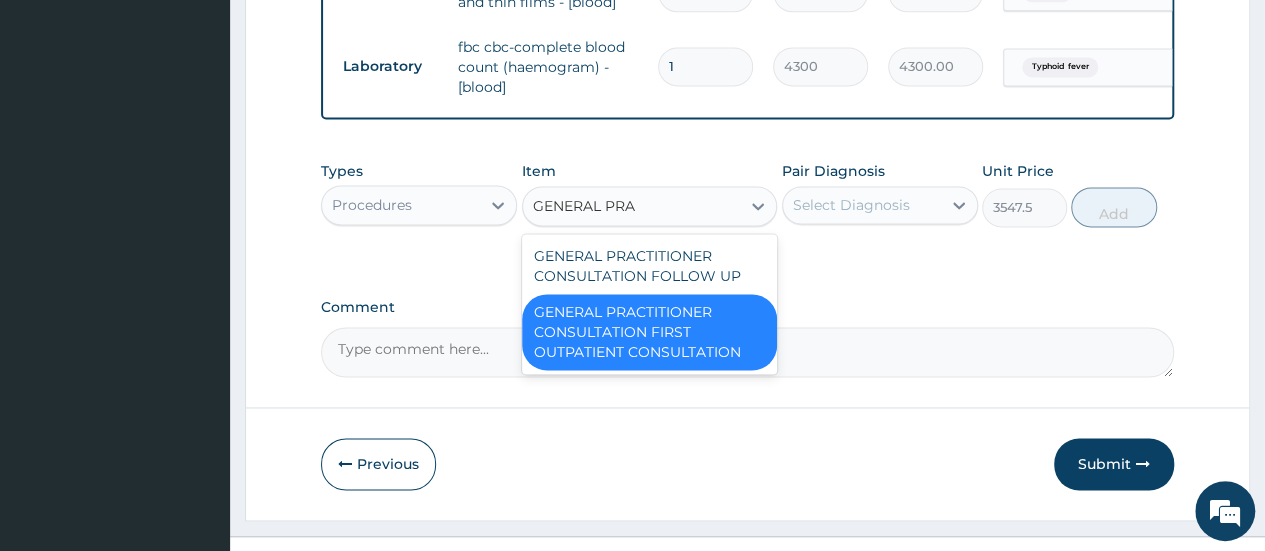 click on "GENERAL PRACTITIONER CONSULTATION FIRST OUTPATIENT CONSULTATION" at bounding box center [650, 332] 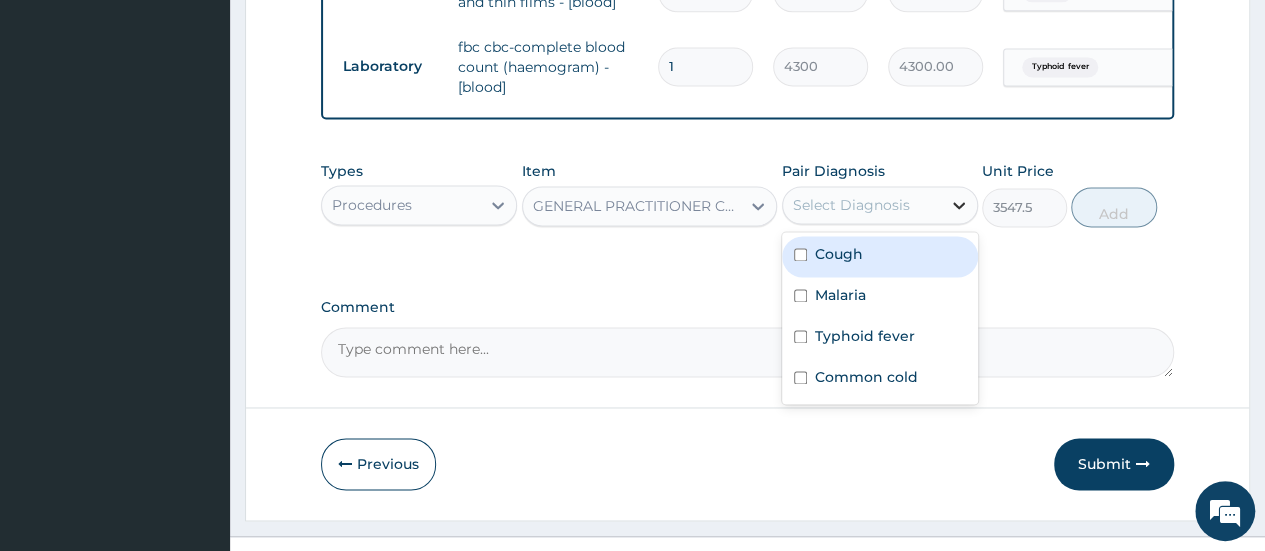 click 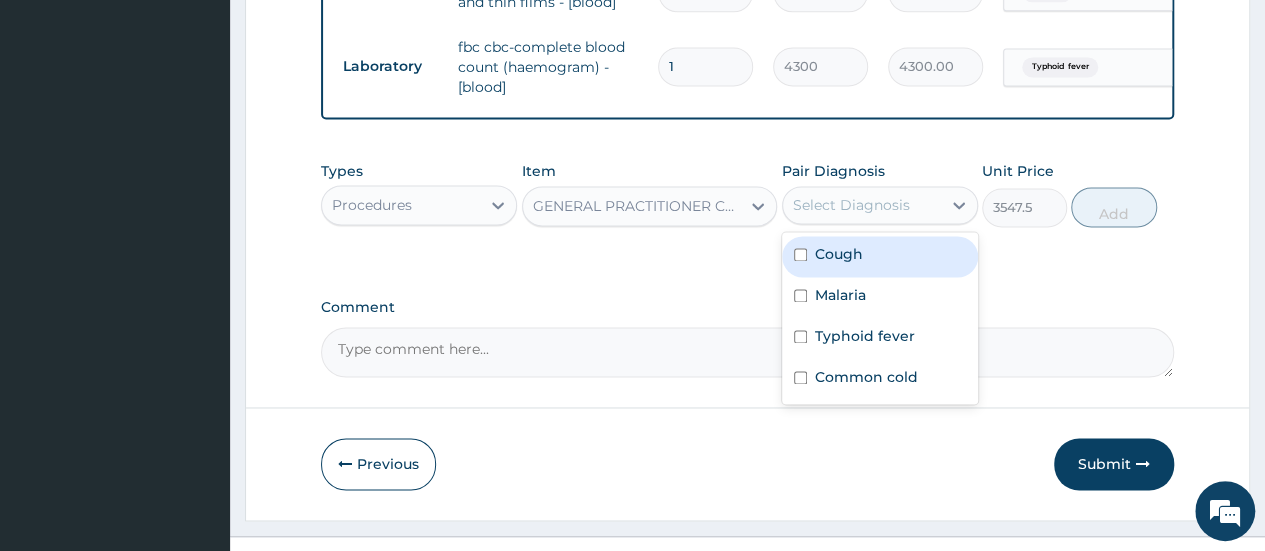 click at bounding box center [800, 254] 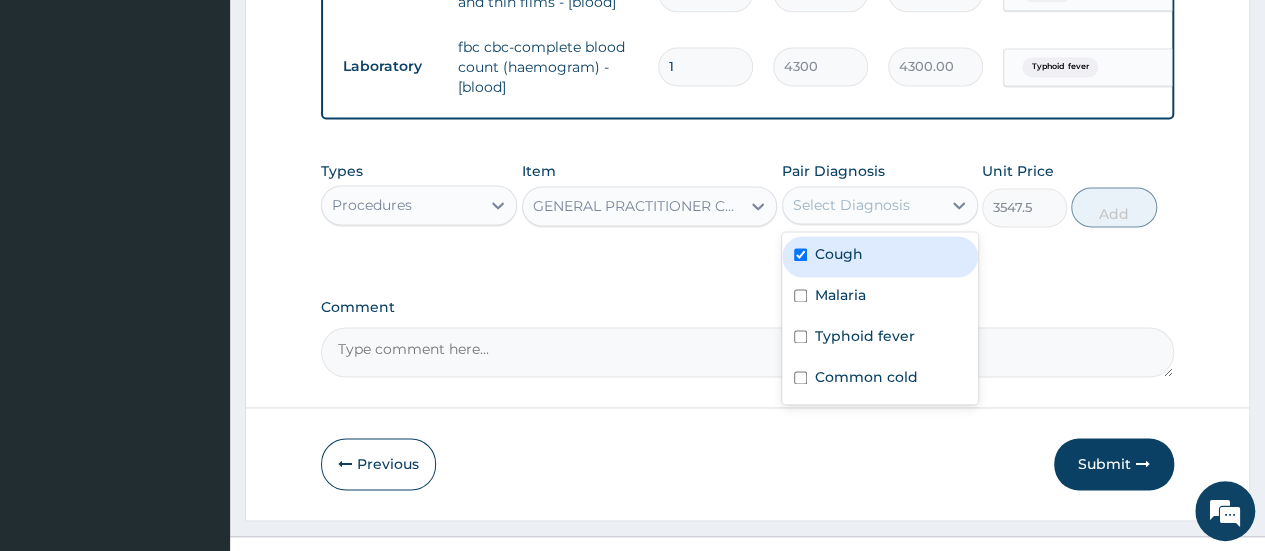 checkbox on "true" 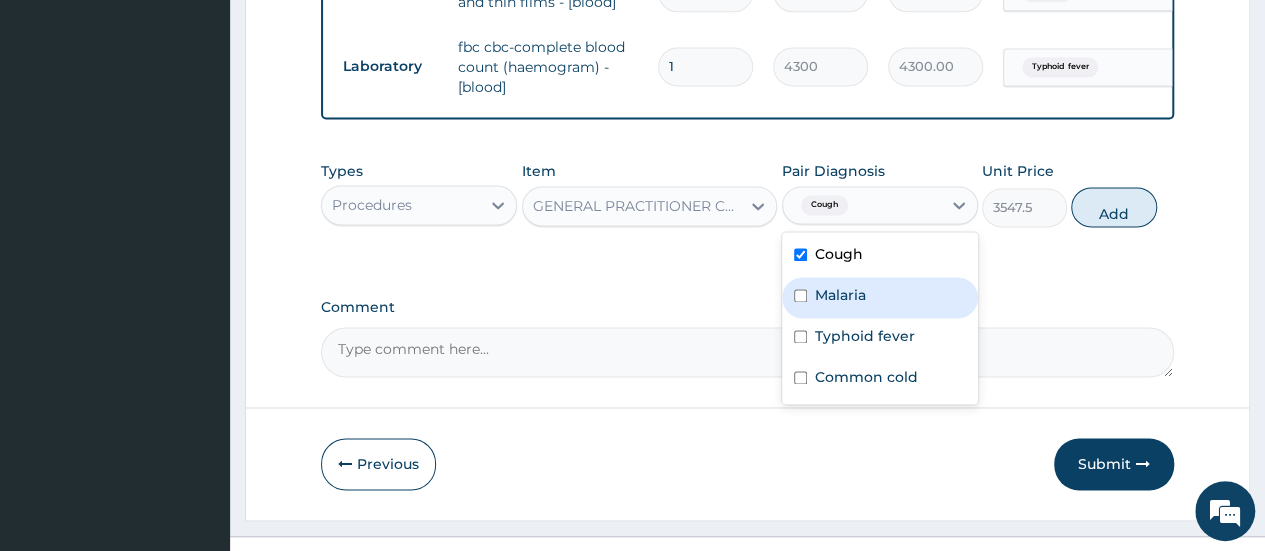 click at bounding box center [800, 295] 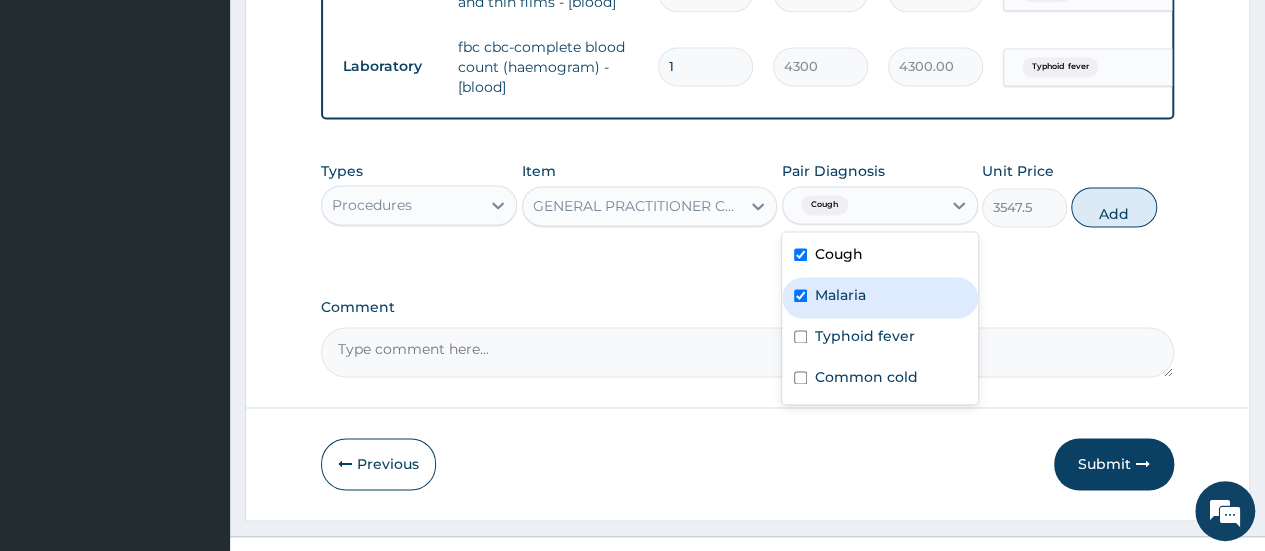 checkbox on "true" 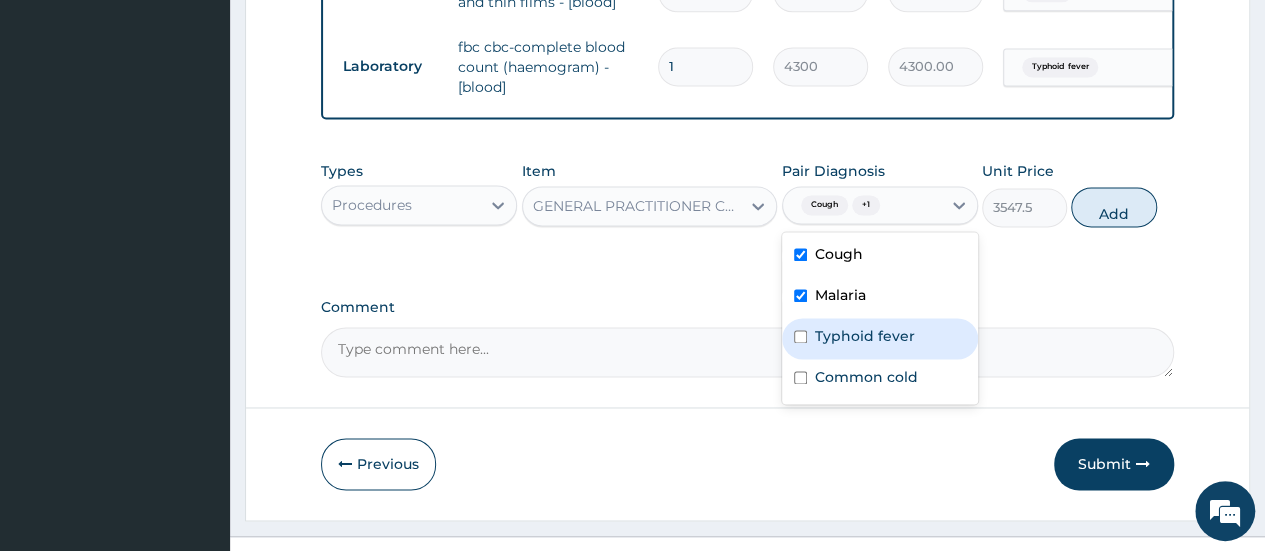click on "Typhoid fever" at bounding box center (880, 338) 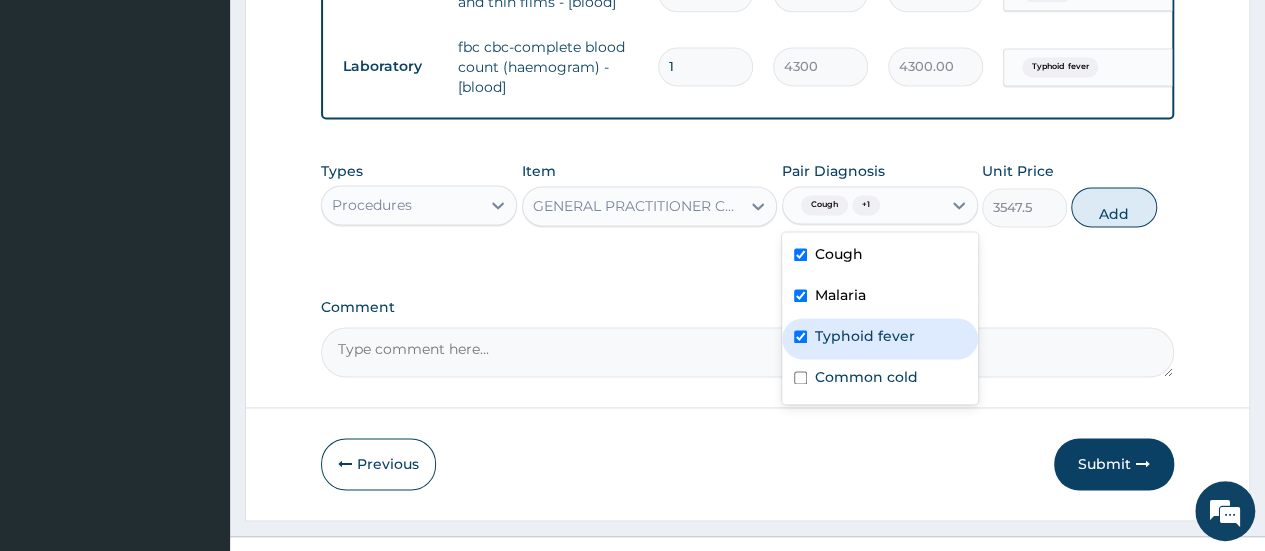 checkbox on "true" 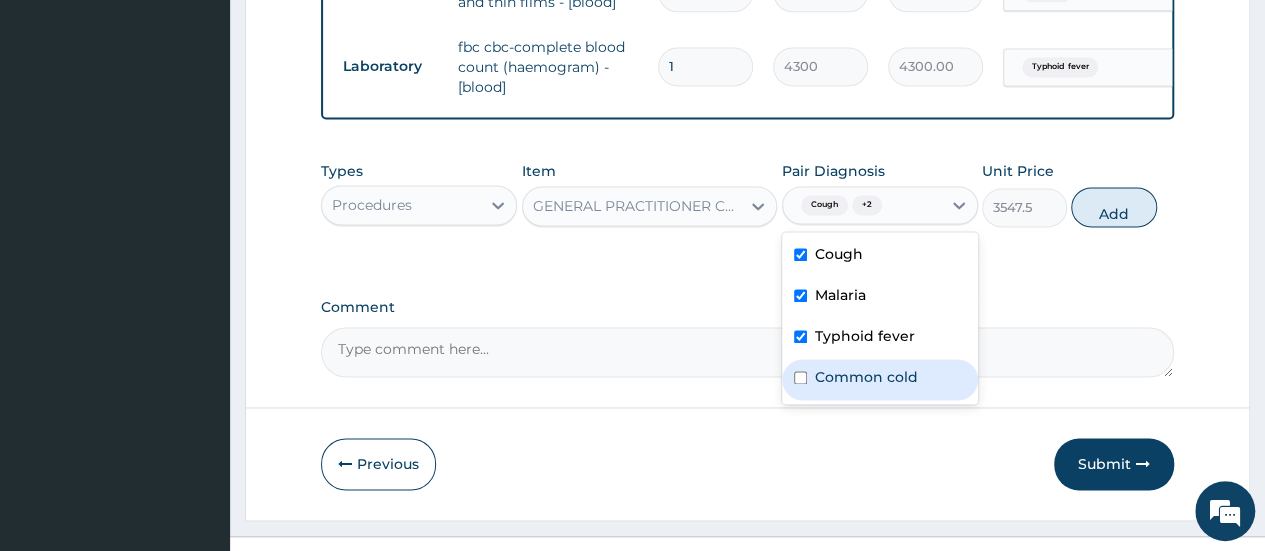 click on "Common cold" at bounding box center [880, 379] 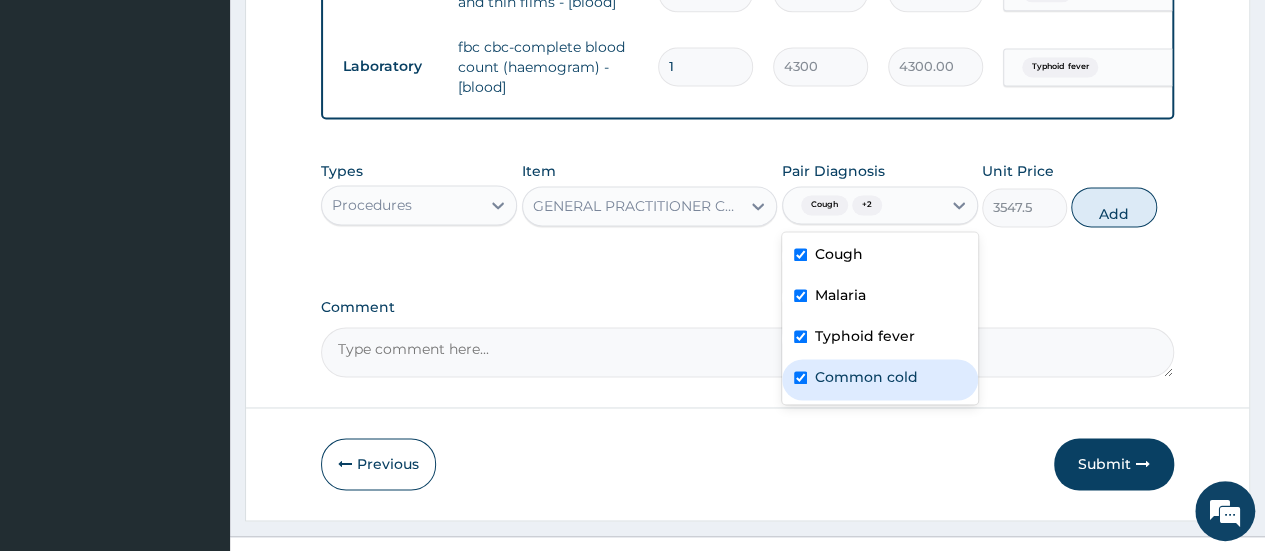 checkbox on "true" 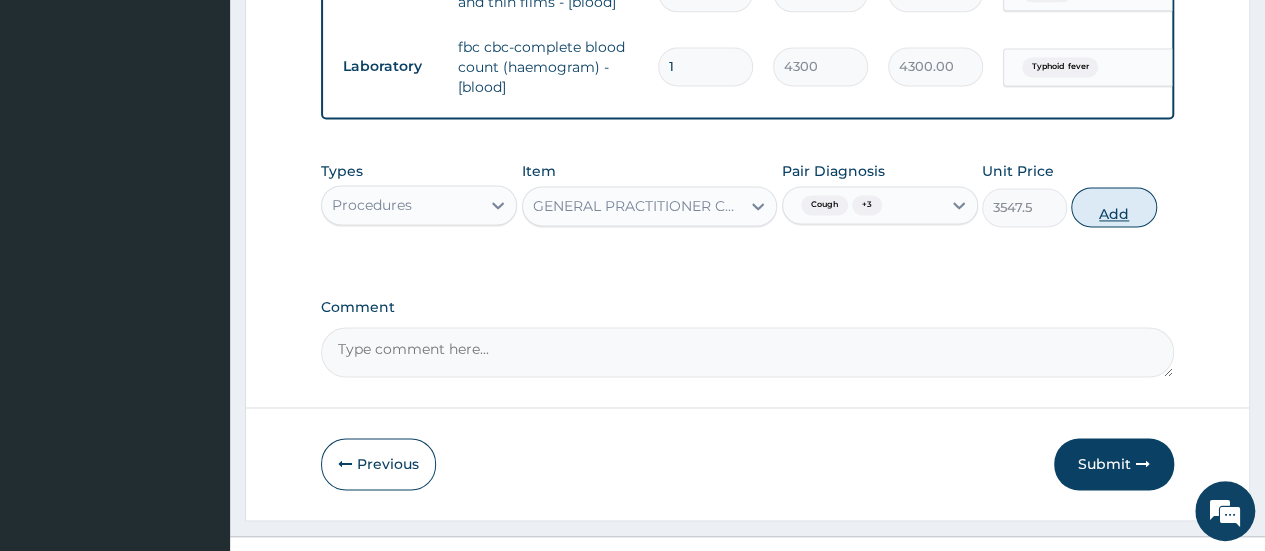 click on "Add" at bounding box center [1113, 207] 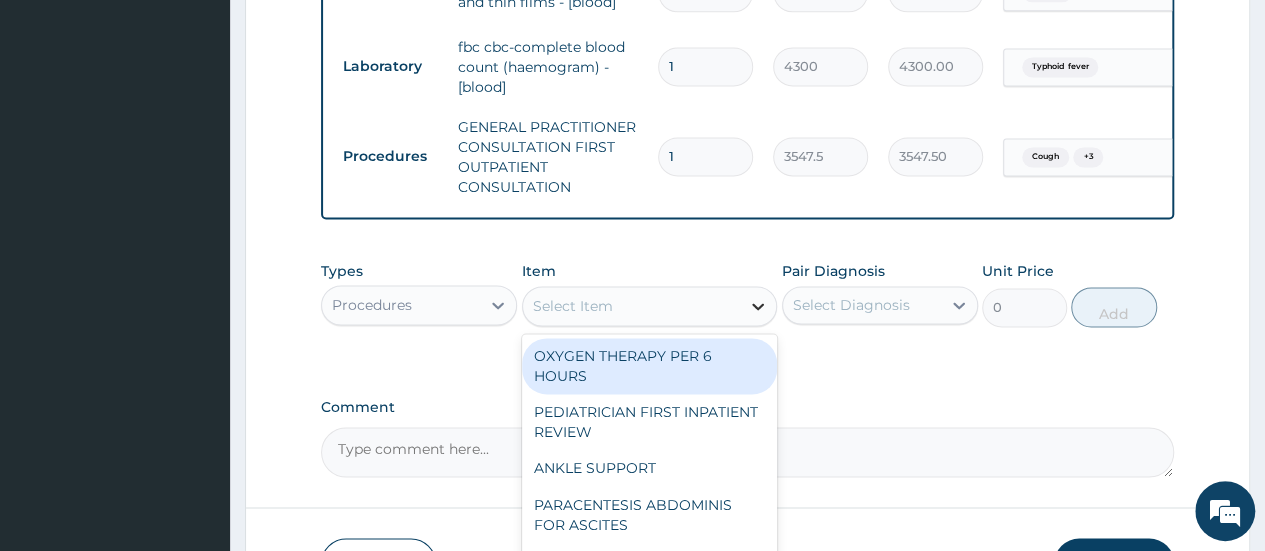 click 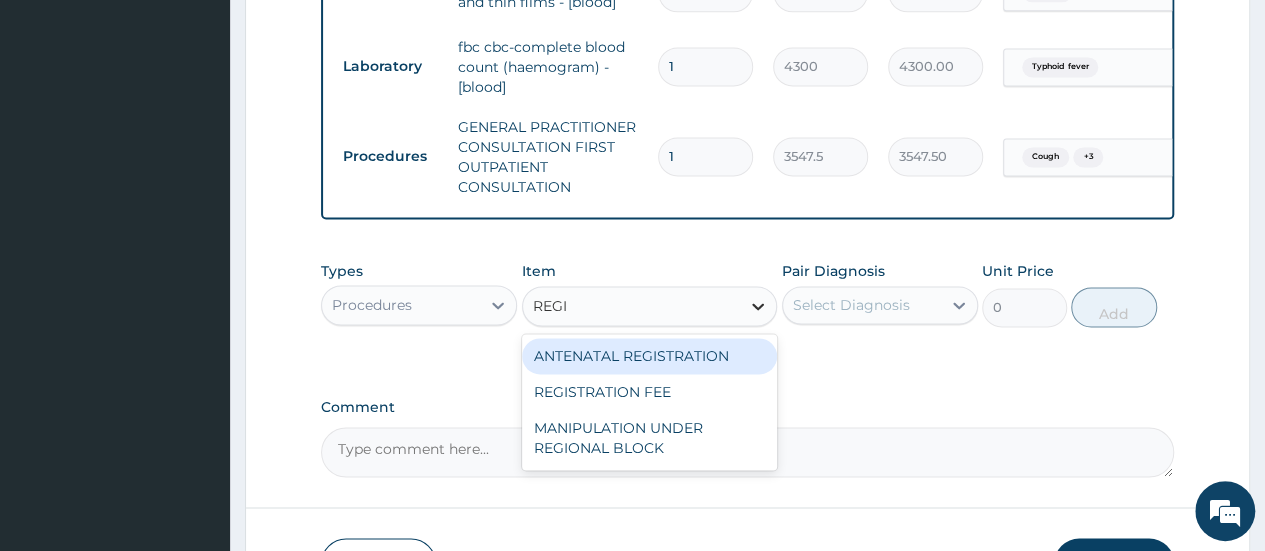 type on "REGIS" 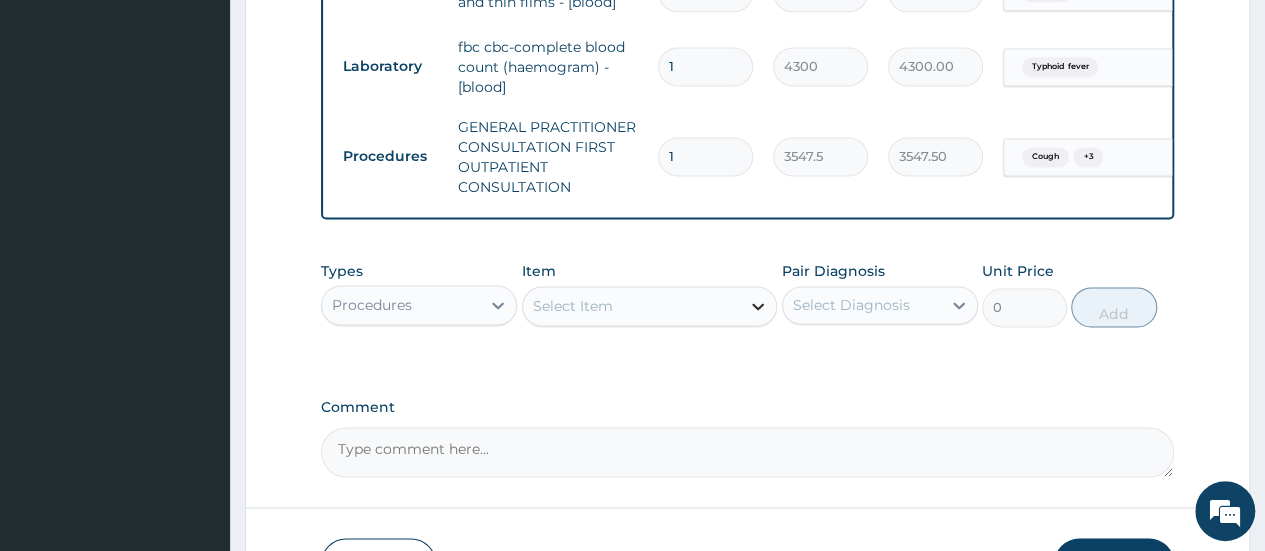 click 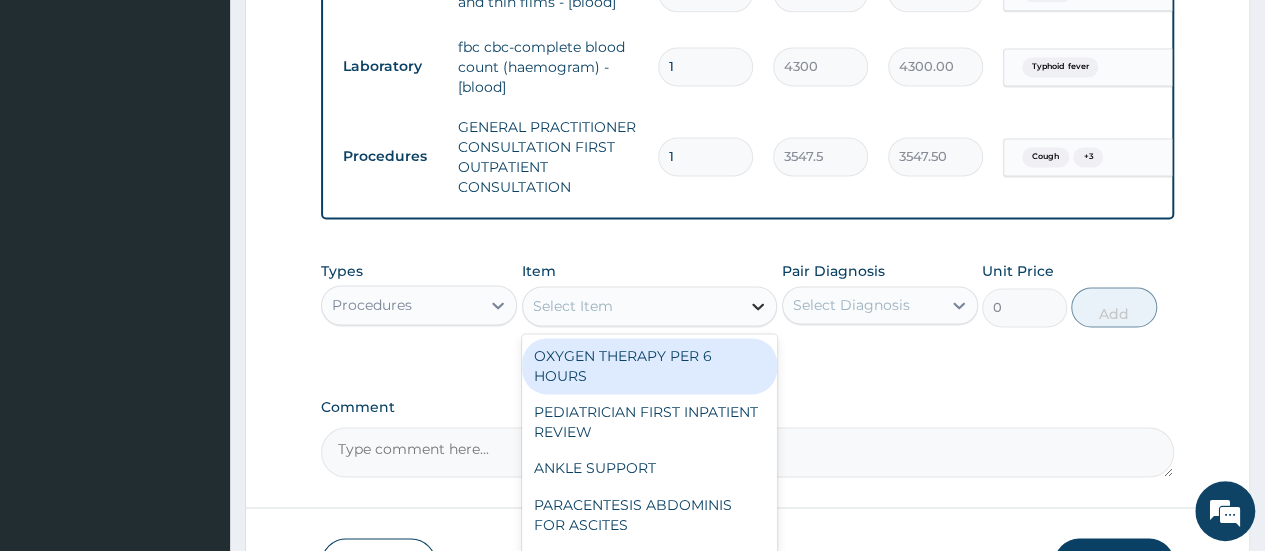 click 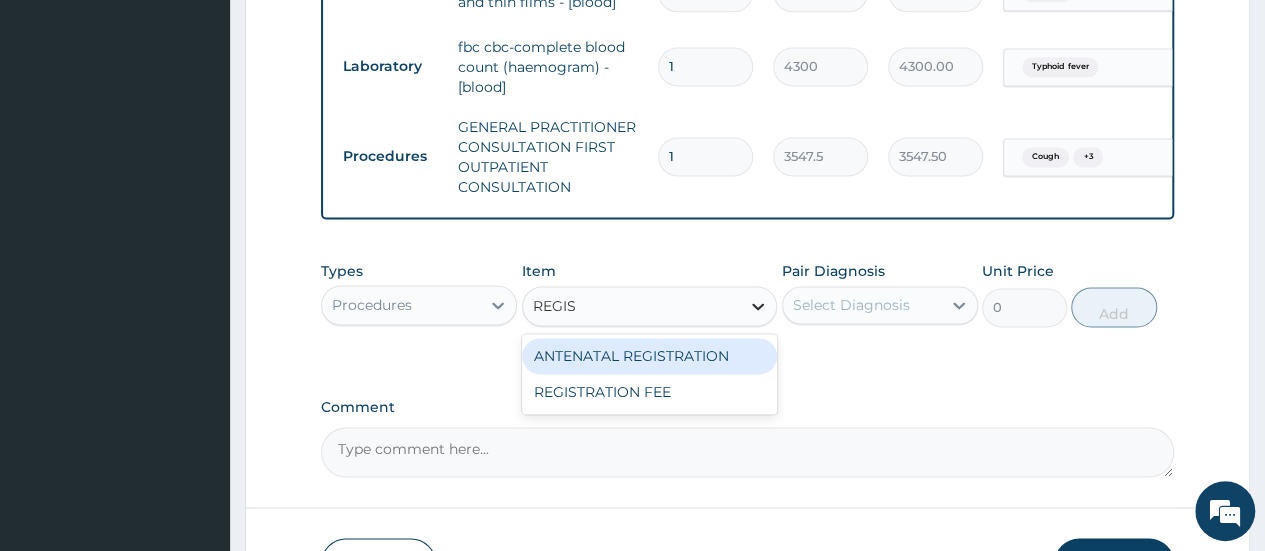 type on "REGIST" 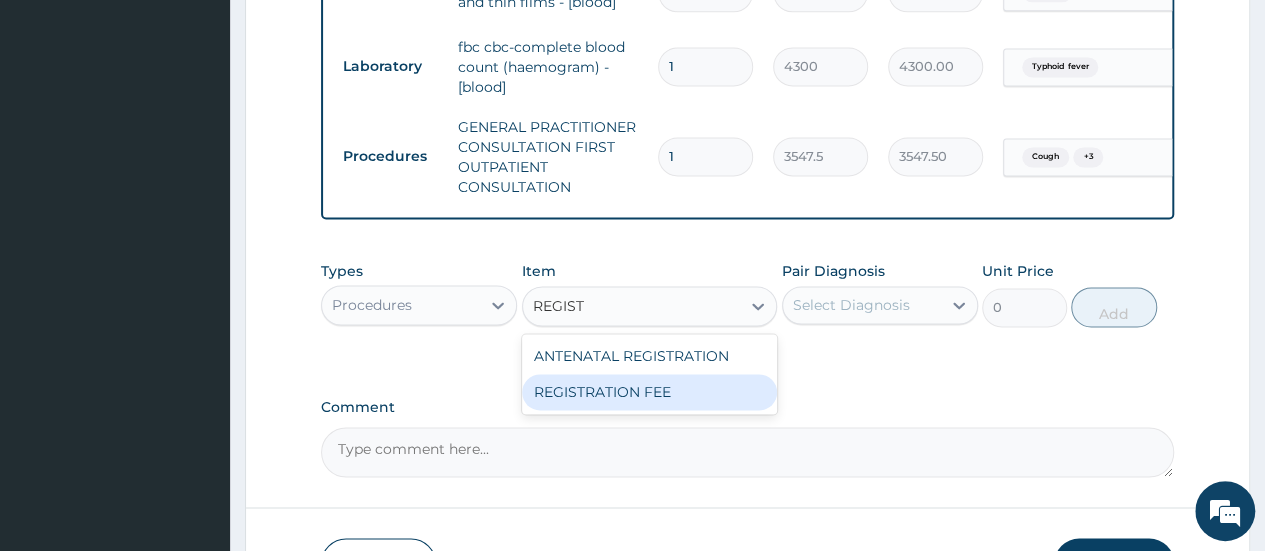 click on "REGISTRATION FEE" at bounding box center [650, 392] 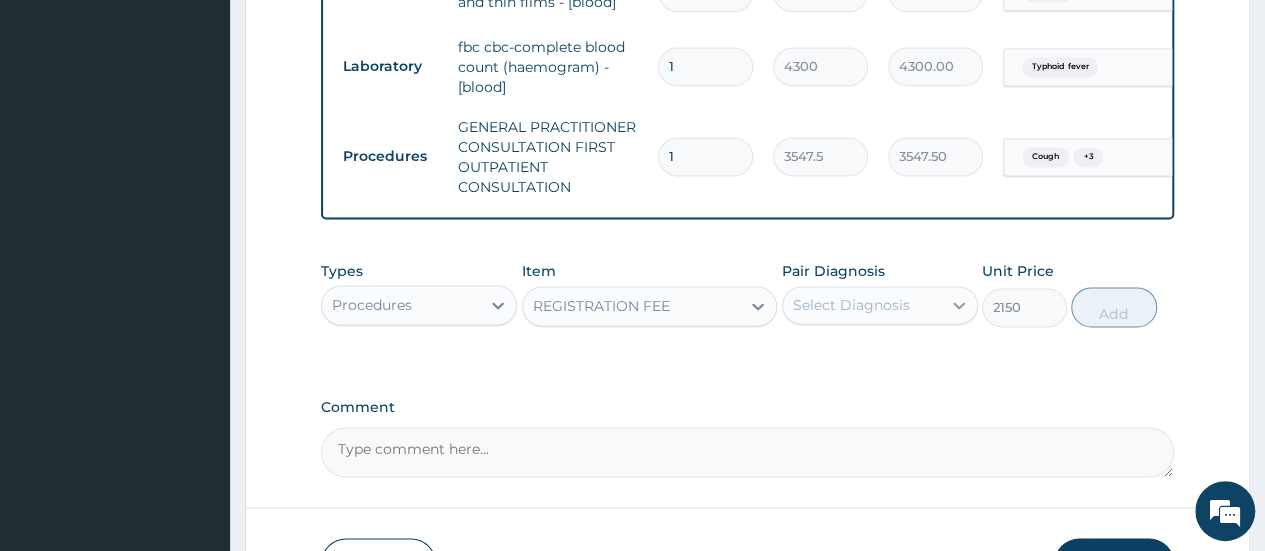 click 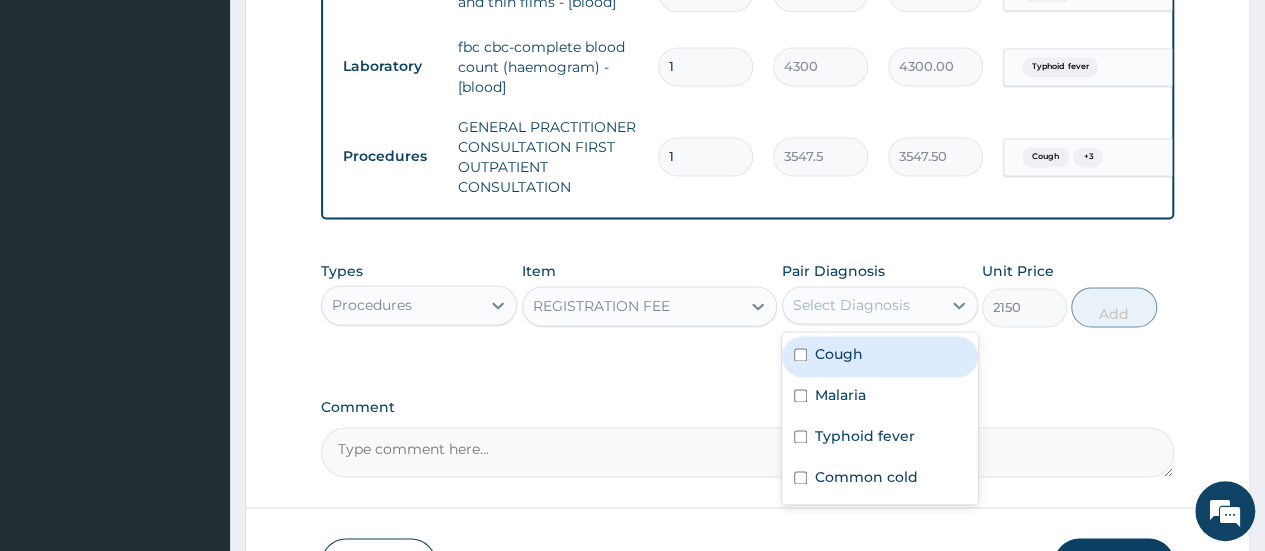 click on "Cough" at bounding box center [880, 356] 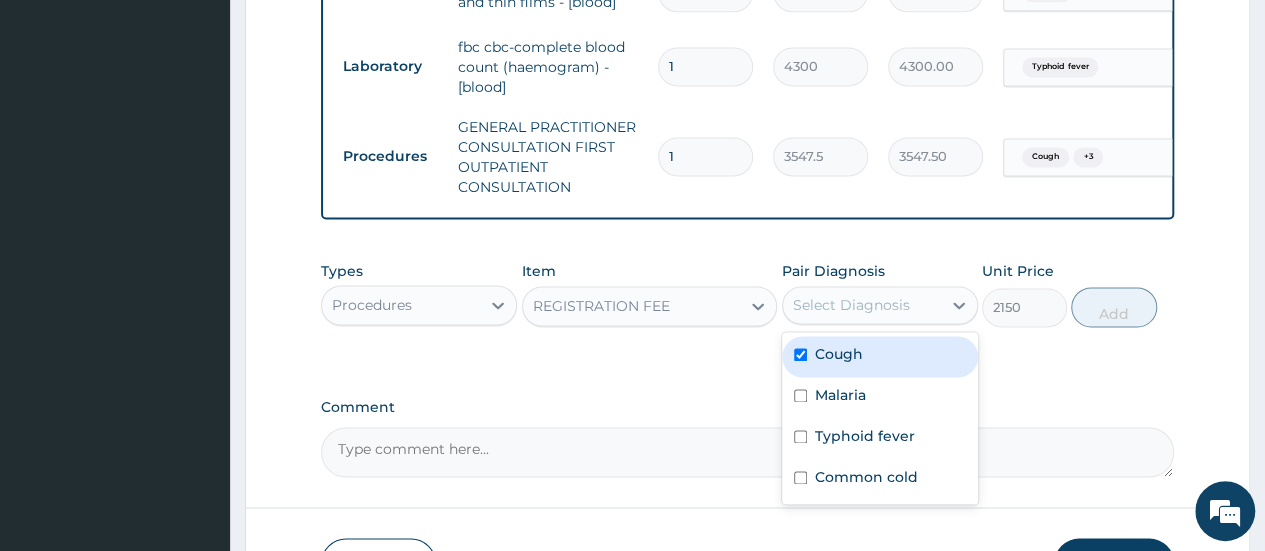 checkbox on "true" 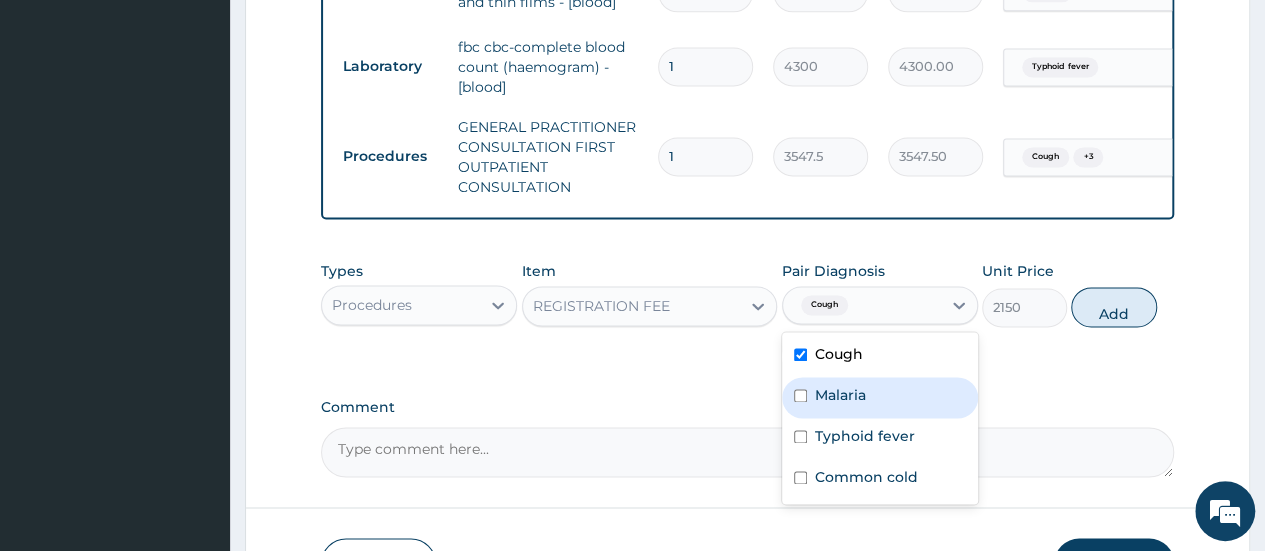 click at bounding box center (800, 395) 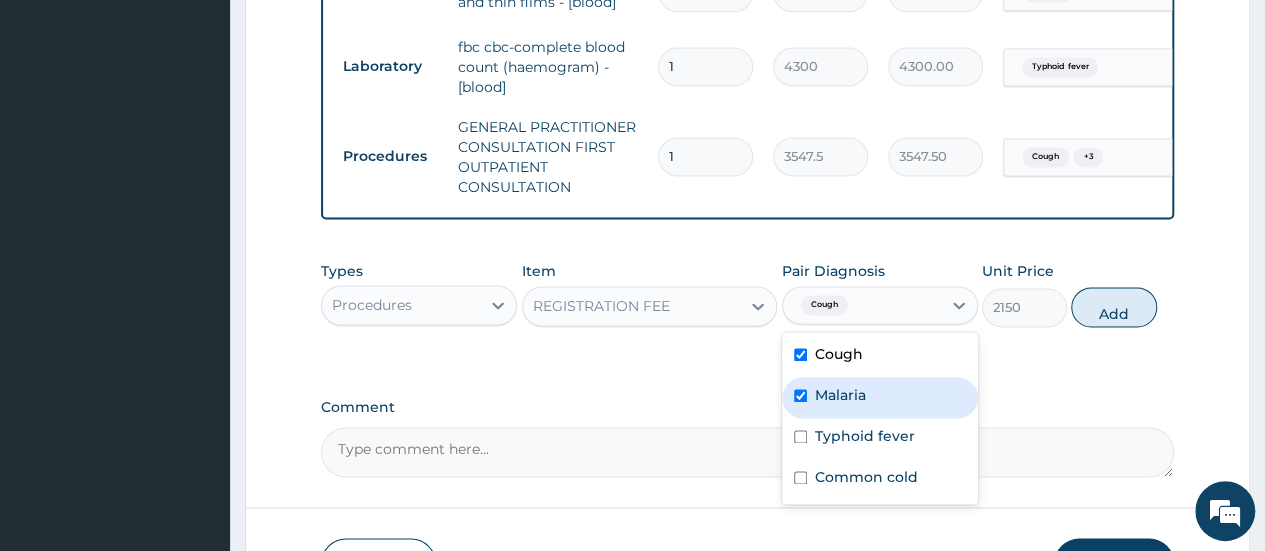 checkbox on "true" 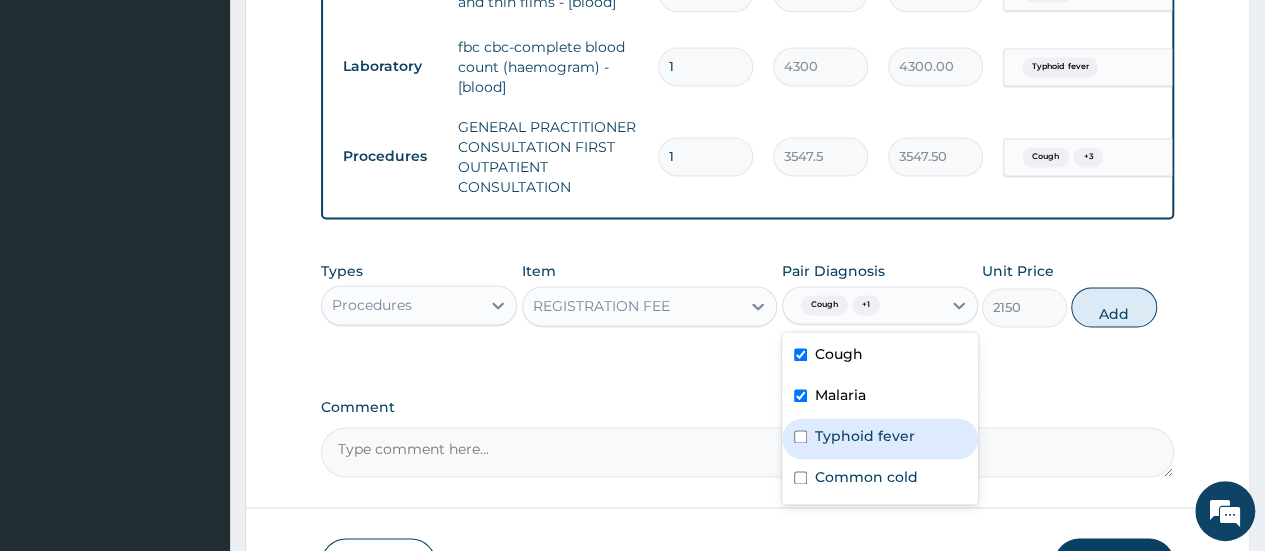 click on "Typhoid fever" at bounding box center [880, 438] 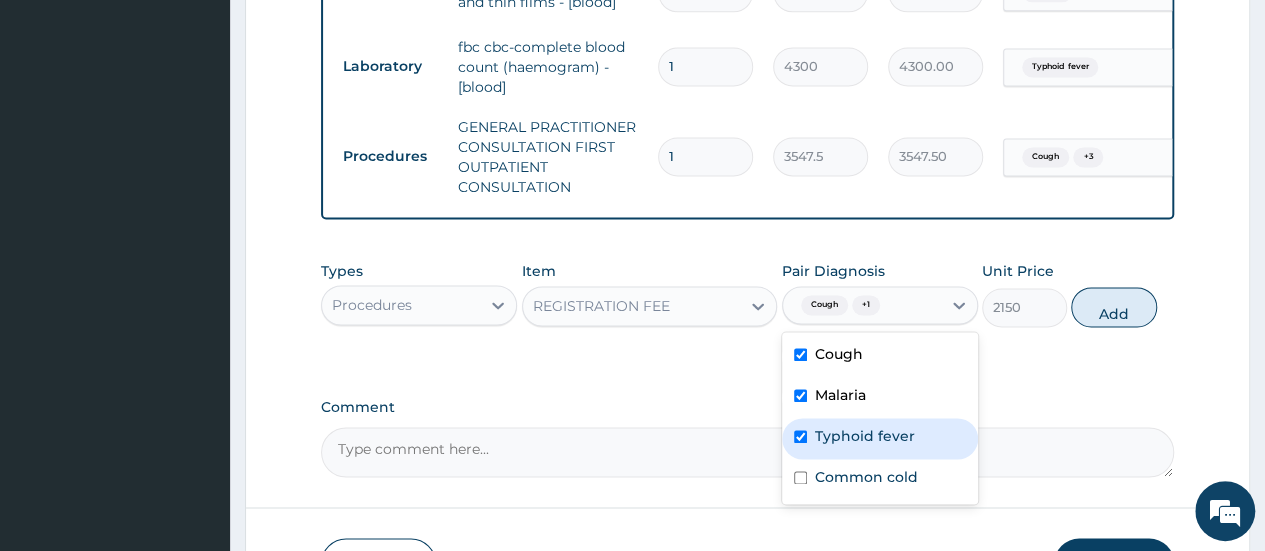 checkbox on "true" 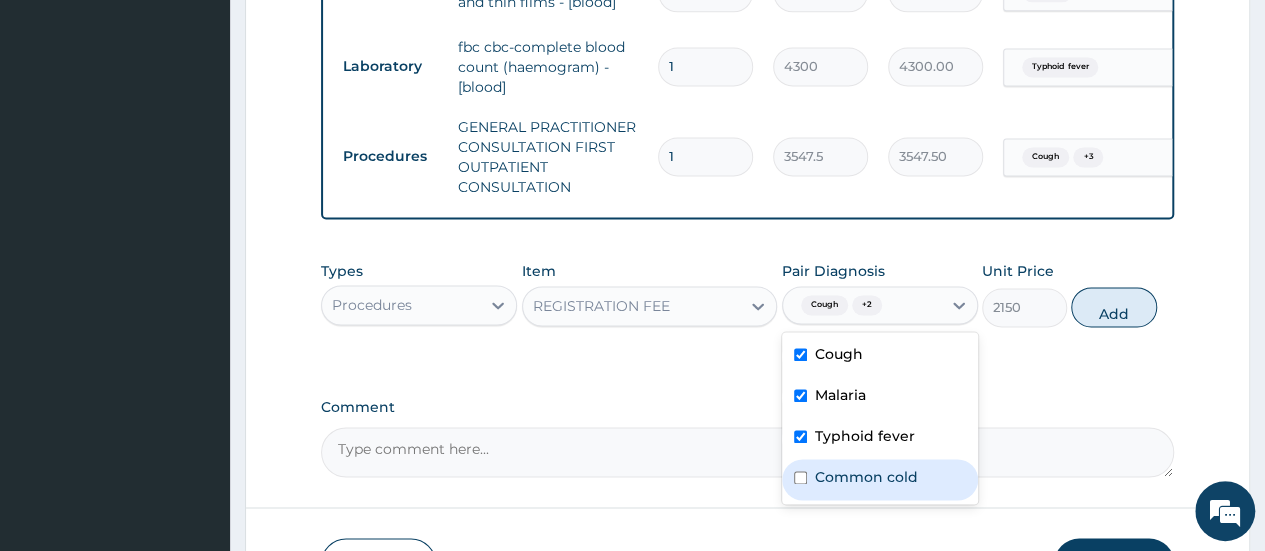 click on "Common cold" at bounding box center [880, 479] 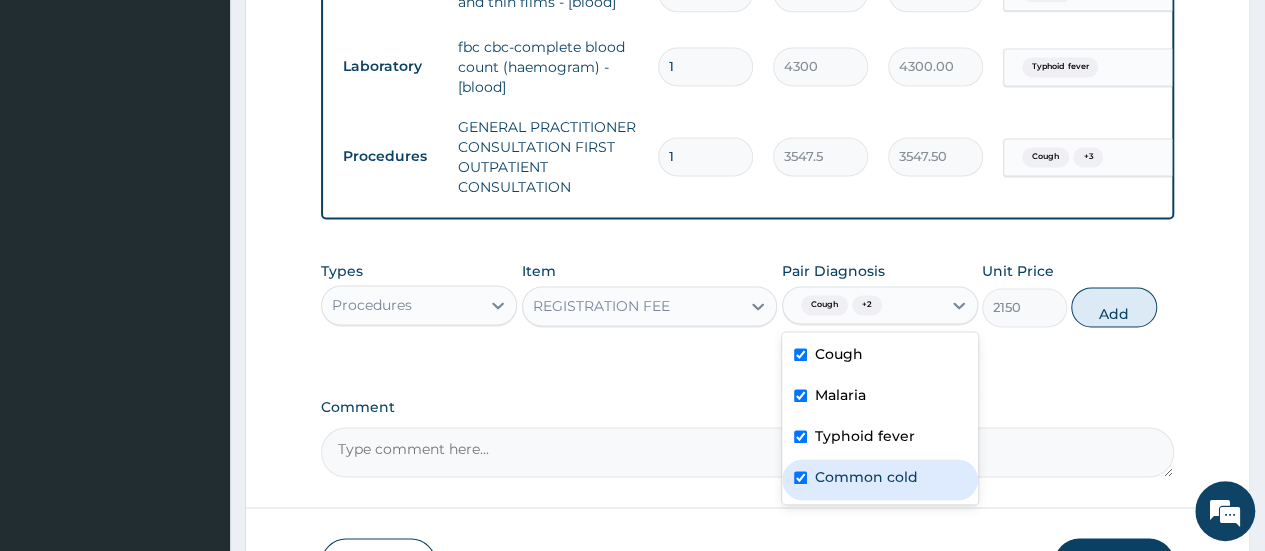 checkbox on "true" 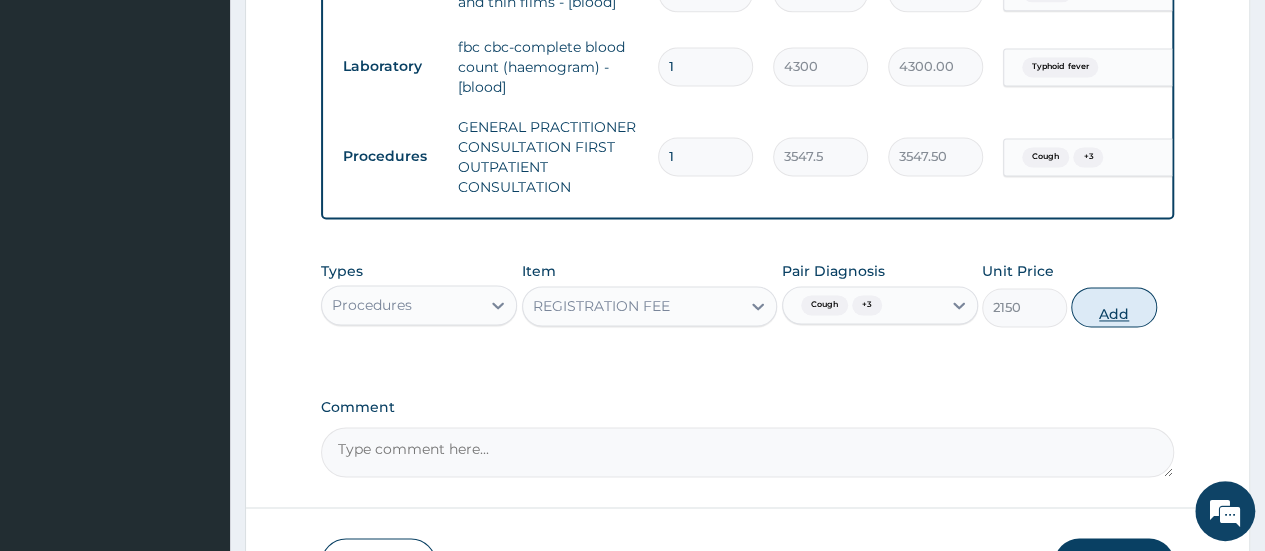 click on "Add" at bounding box center (1113, 307) 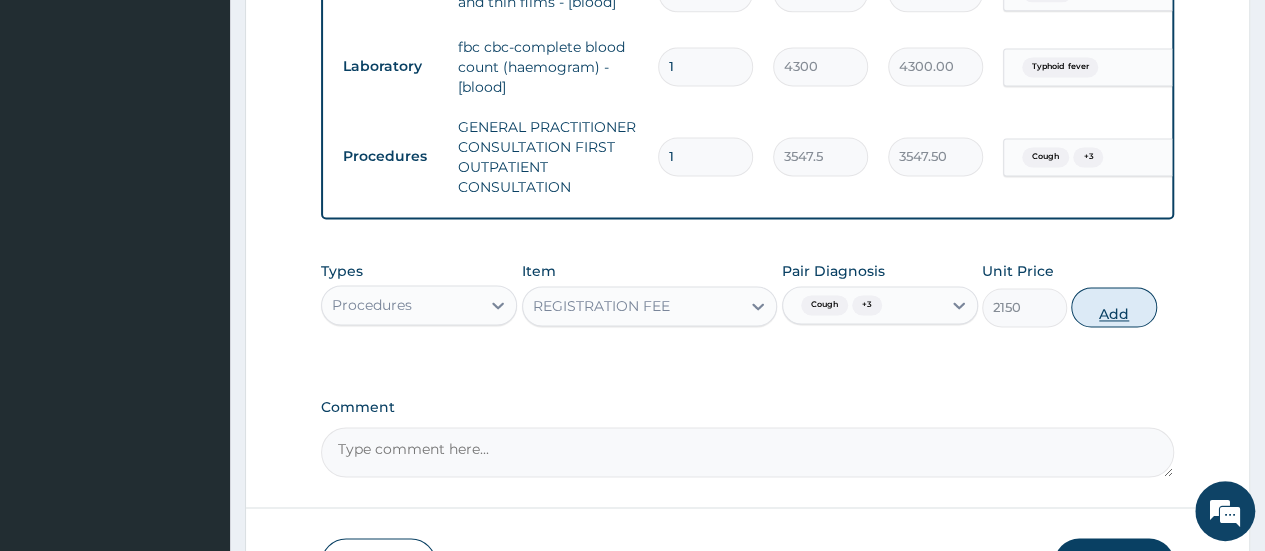 type on "0" 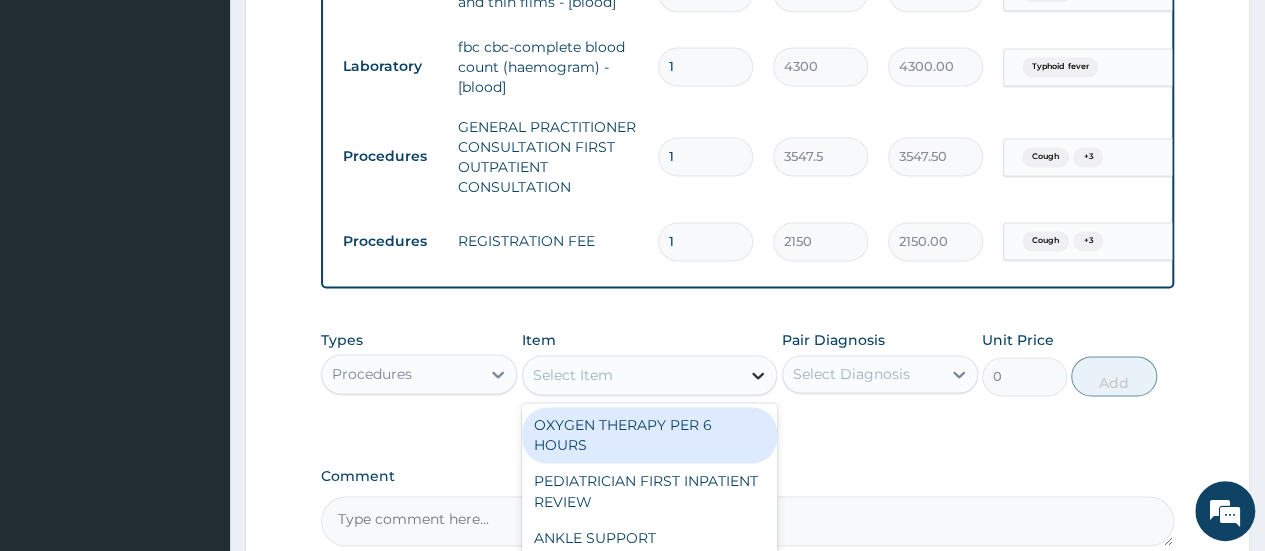 click 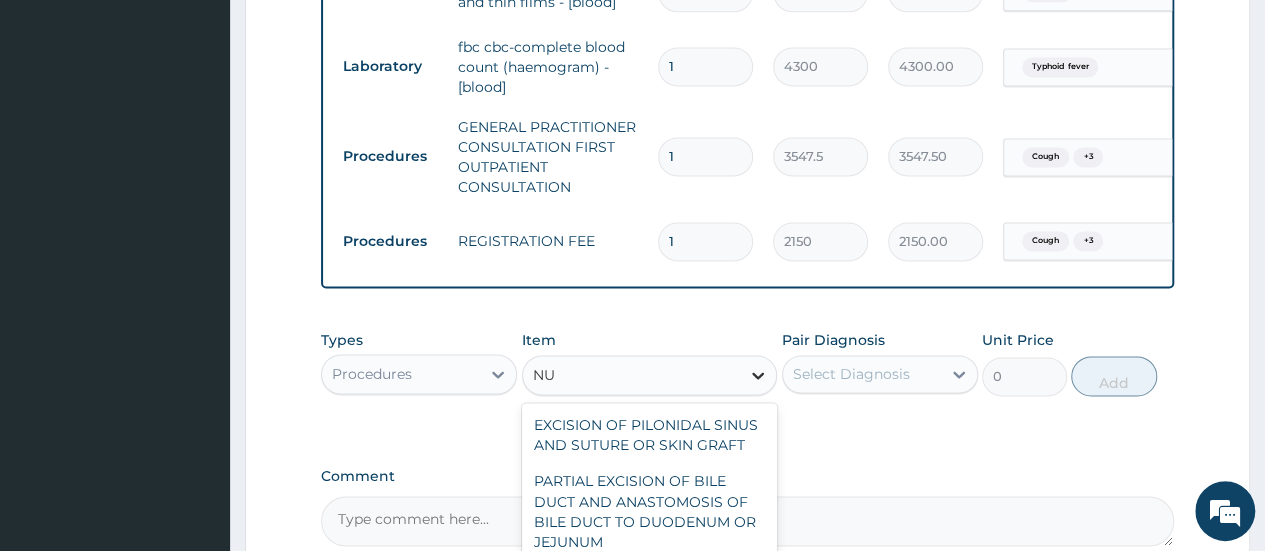 type on "N" 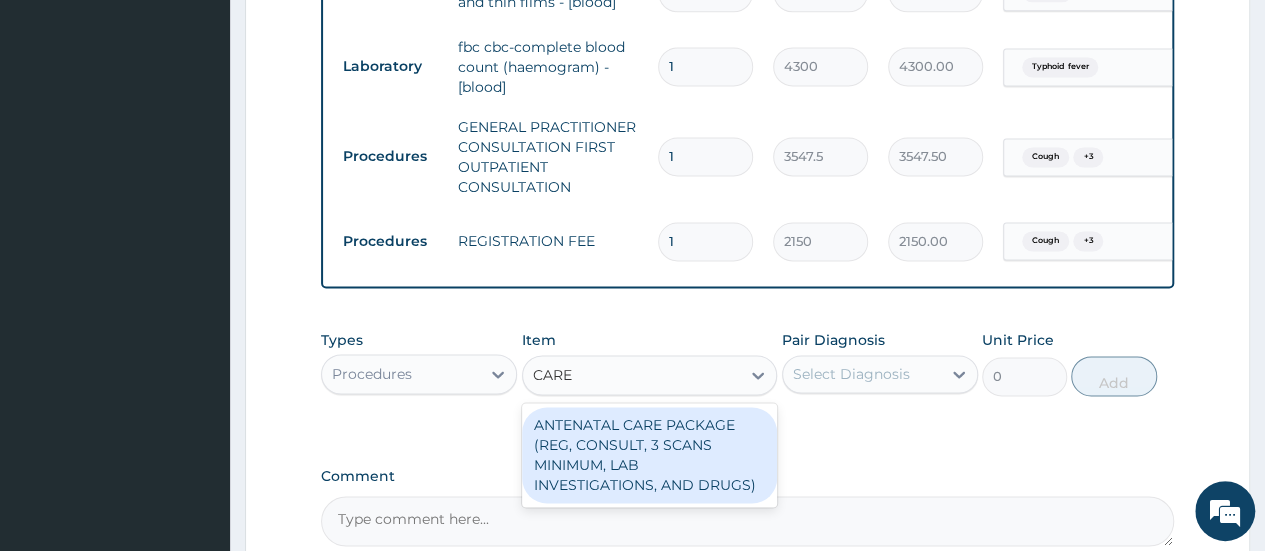 type on "CARE" 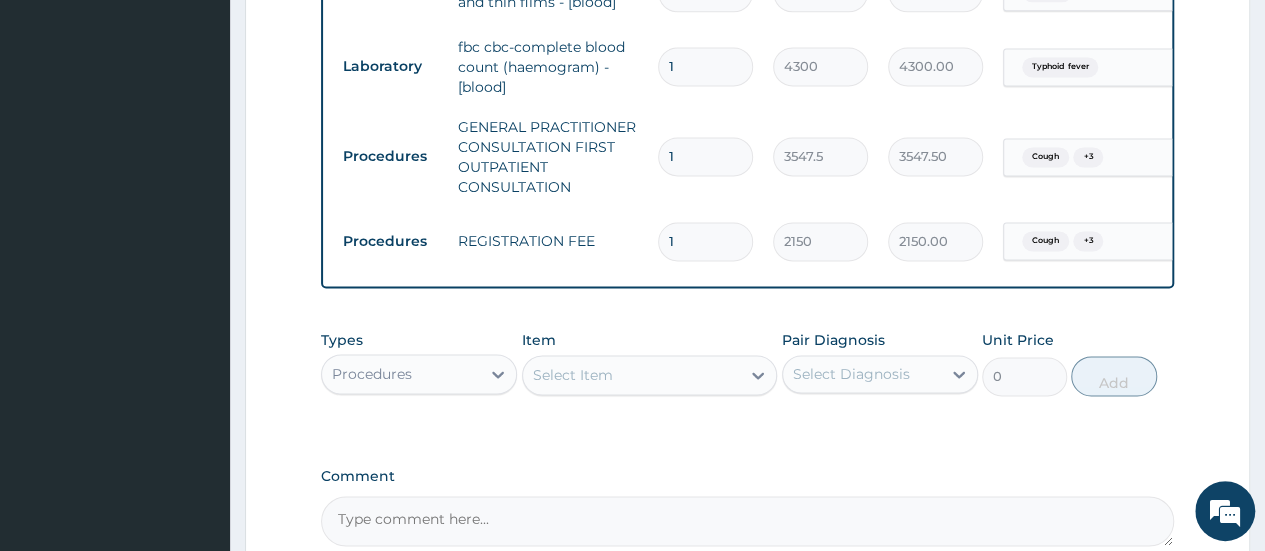 click on "Types Procedures Item Select Item Pair Diagnosis Select Diagnosis Unit Price 0 Add" at bounding box center (747, 378) 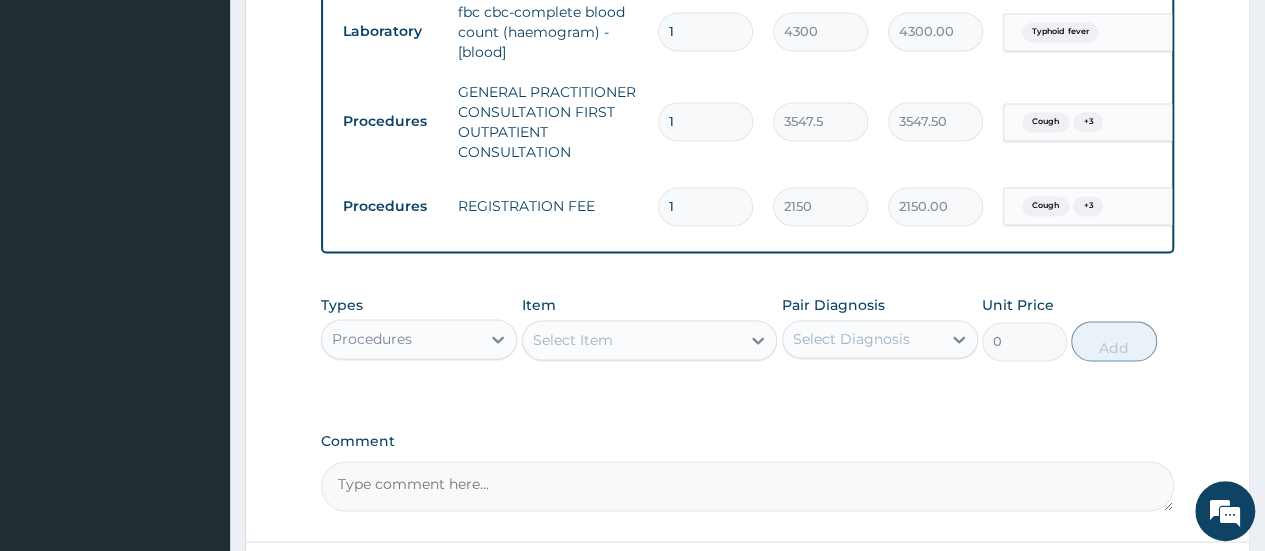 scroll, scrollTop: 1430, scrollLeft: 0, axis: vertical 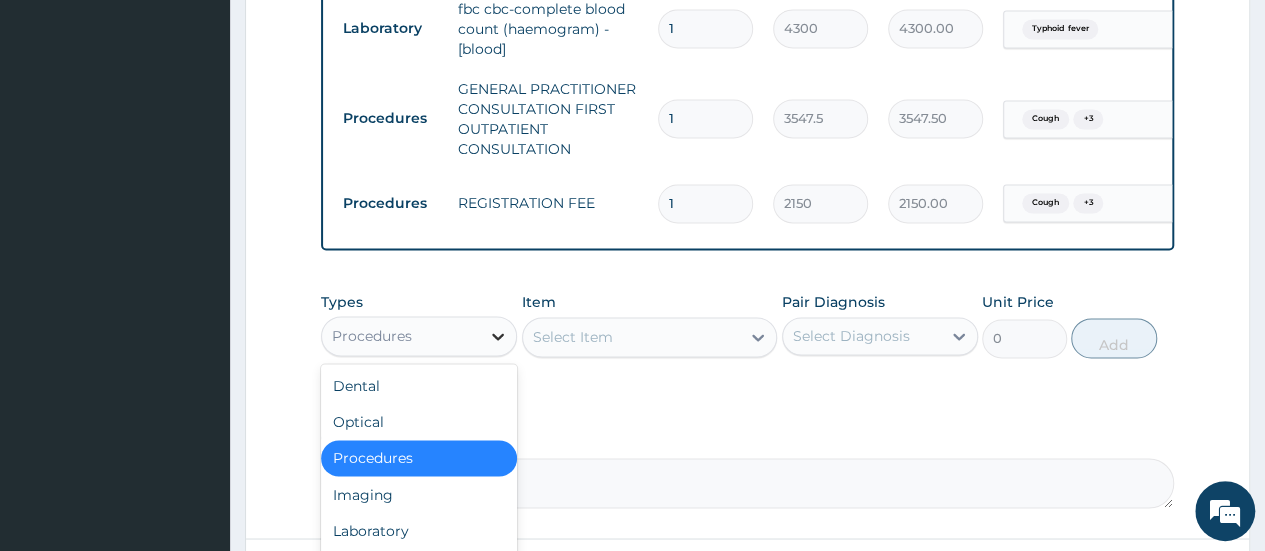 click 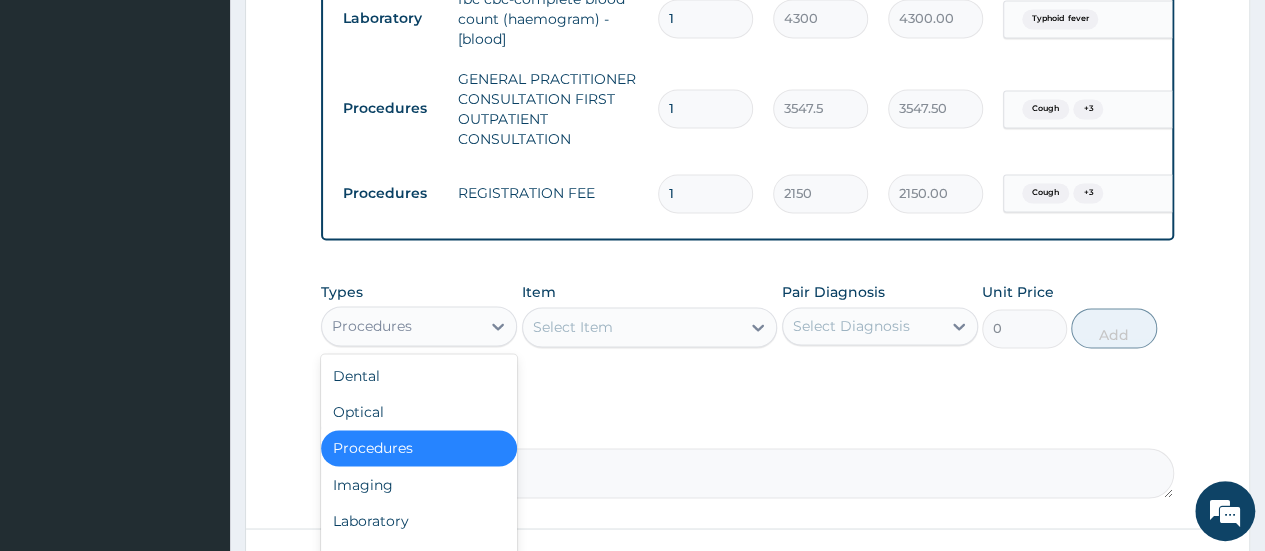 scroll, scrollTop: 1612, scrollLeft: 0, axis: vertical 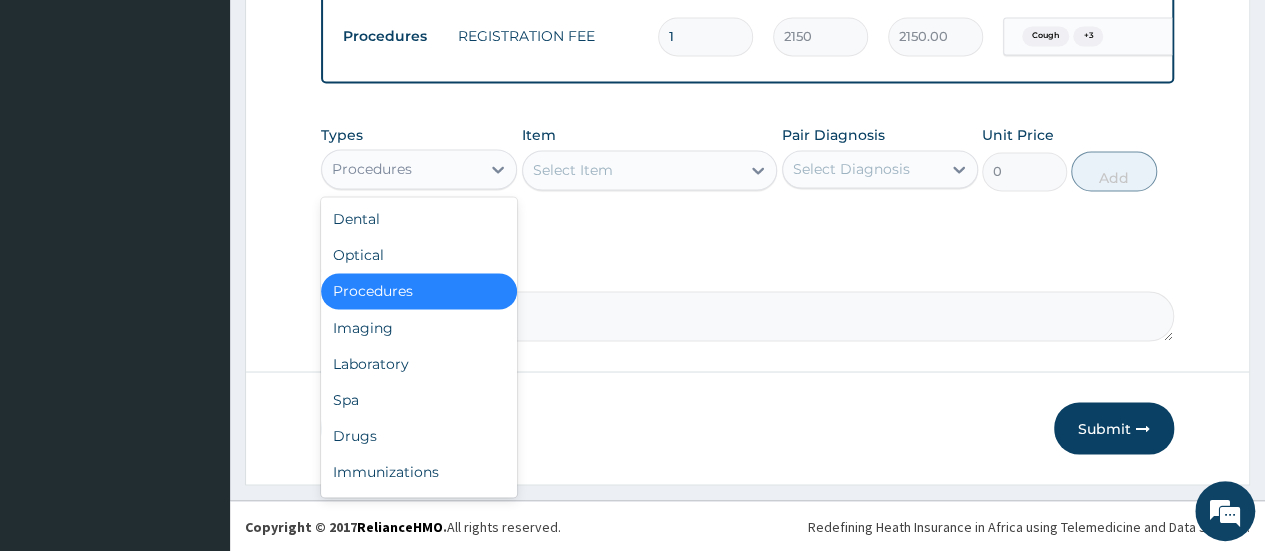 click on "Procedures" at bounding box center [419, 291] 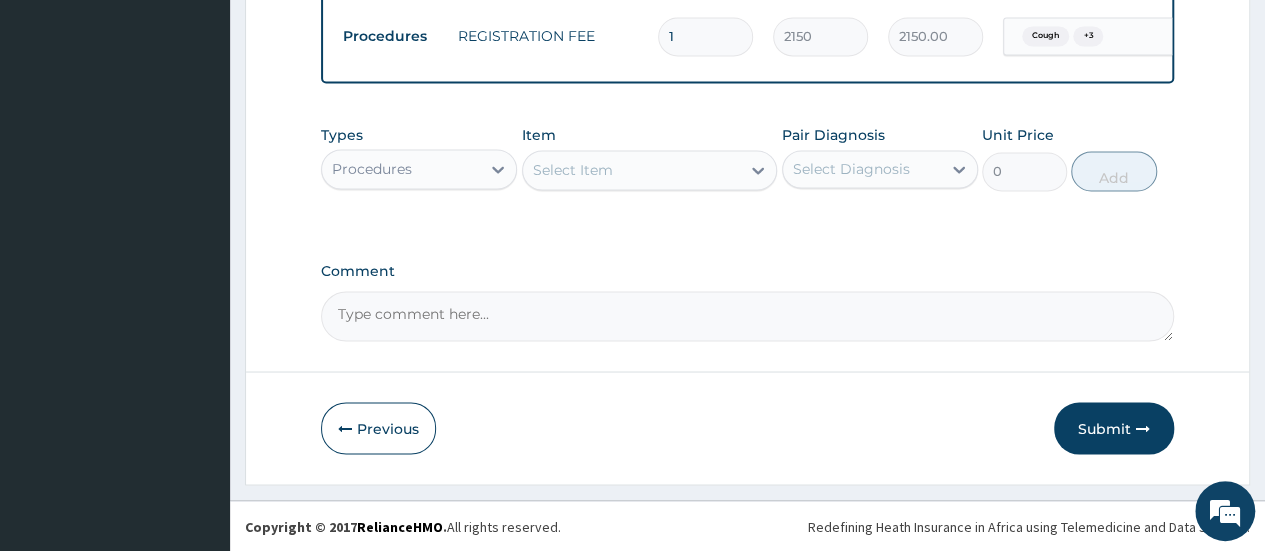 click on "Select Item" at bounding box center [632, 170] 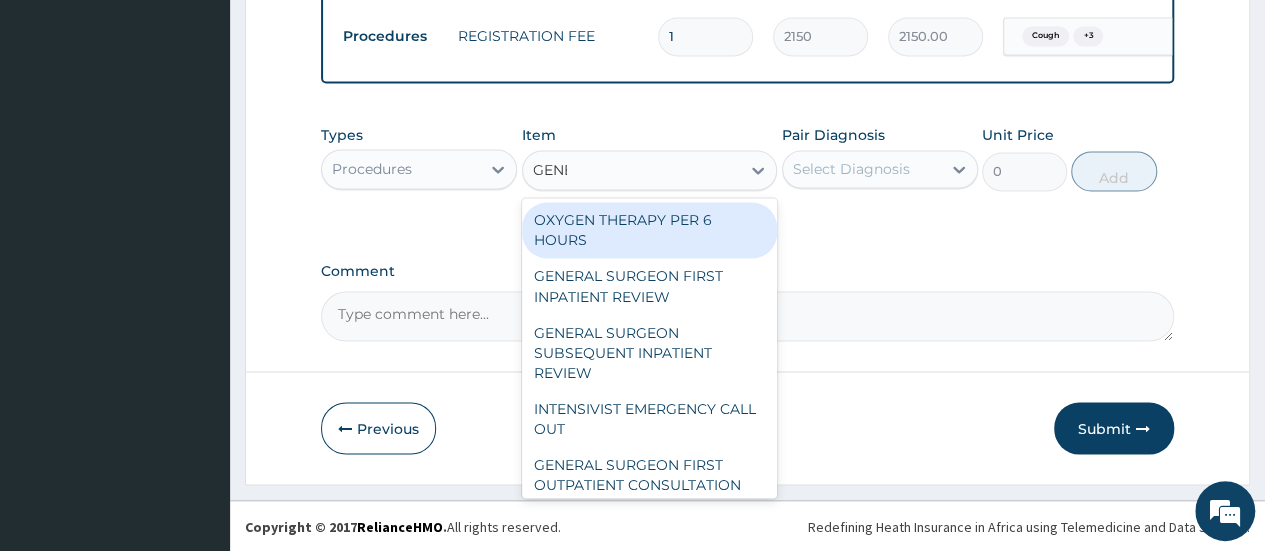 type on "GENER" 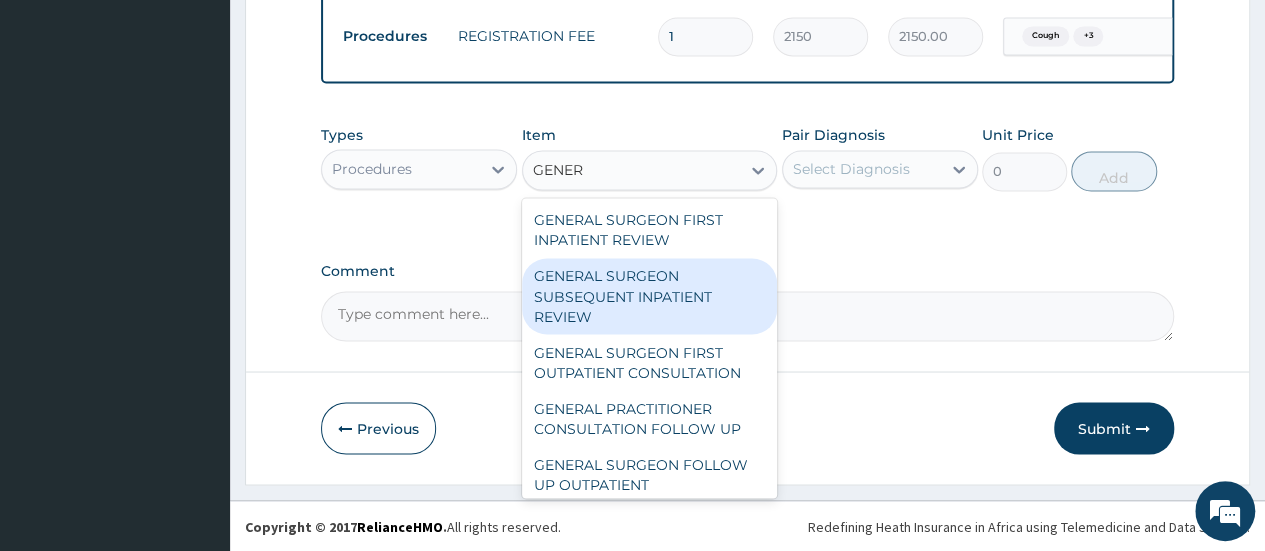 click on "GENERAL SURGEON SUBSEQUENT INPATIENT REVIEW" at bounding box center [650, 296] 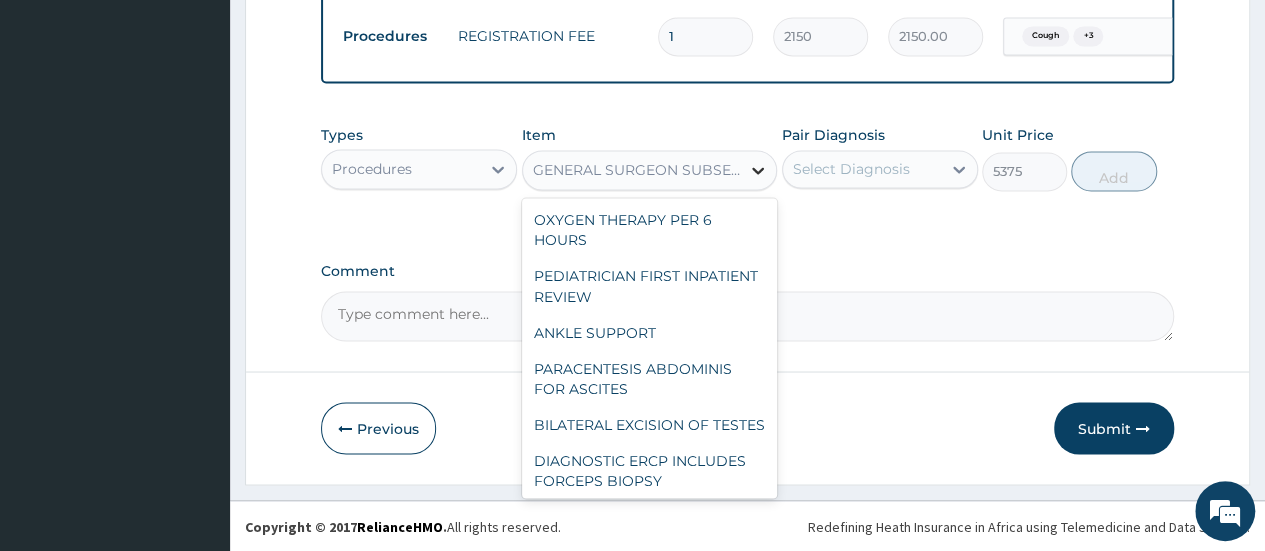click 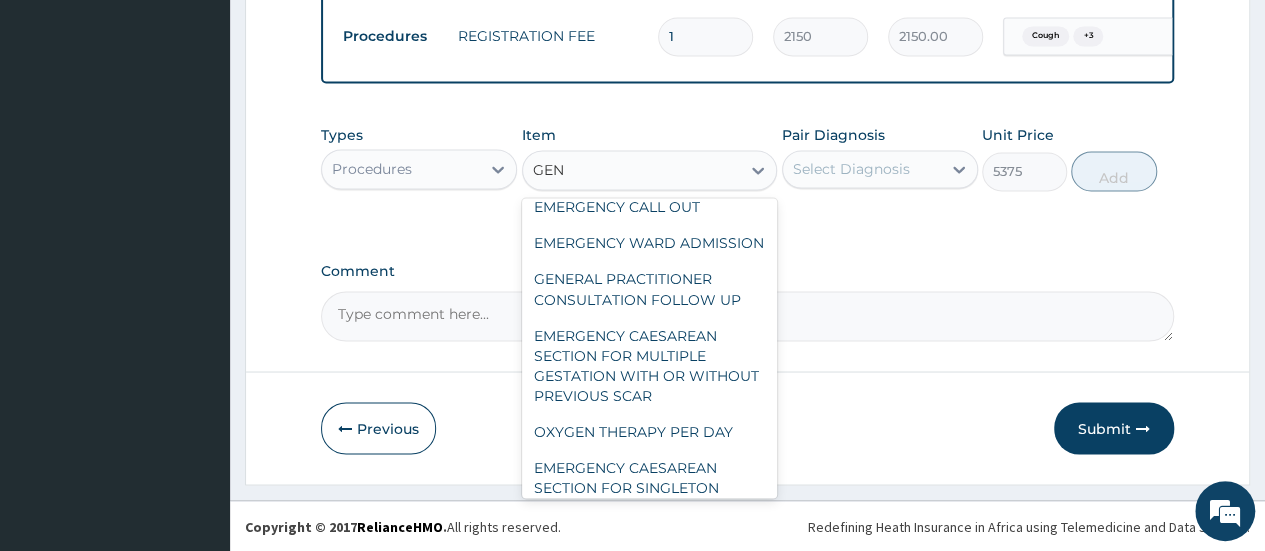 scroll, scrollTop: 0, scrollLeft: 0, axis: both 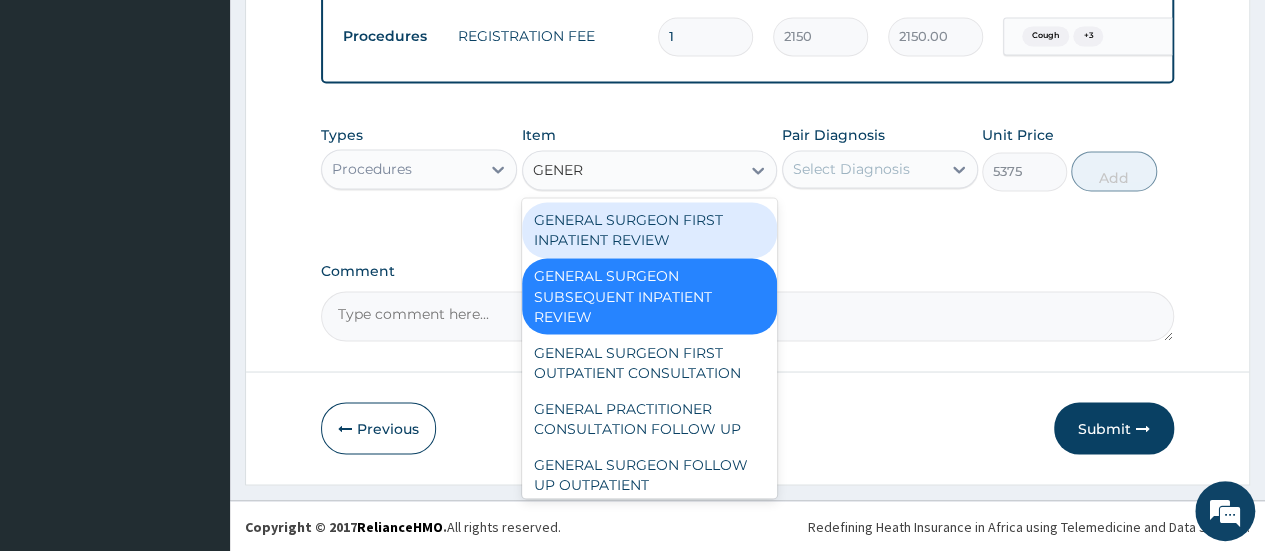 type on "GENERA" 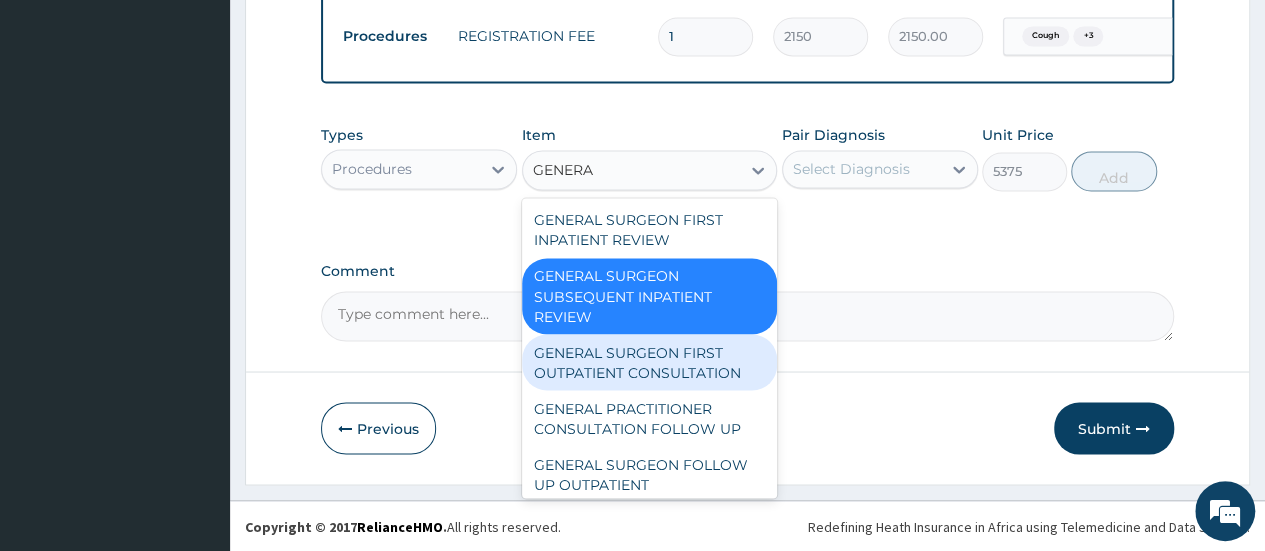 click on "GENERAL SURGEON FIRST OUTPATIENT CONSULTATION" at bounding box center (650, 362) 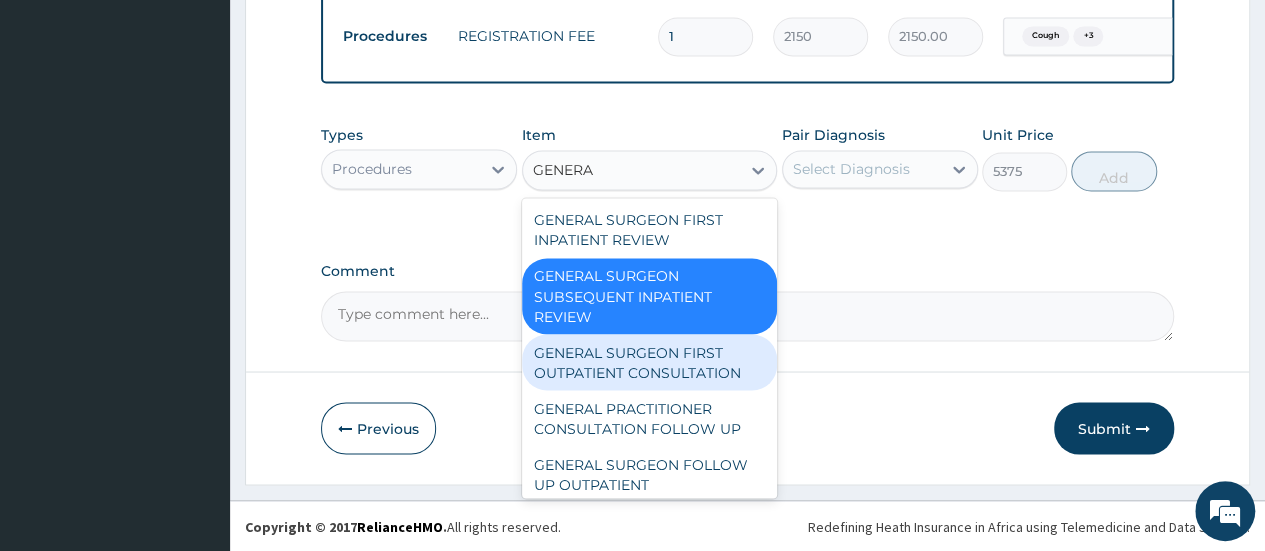 type 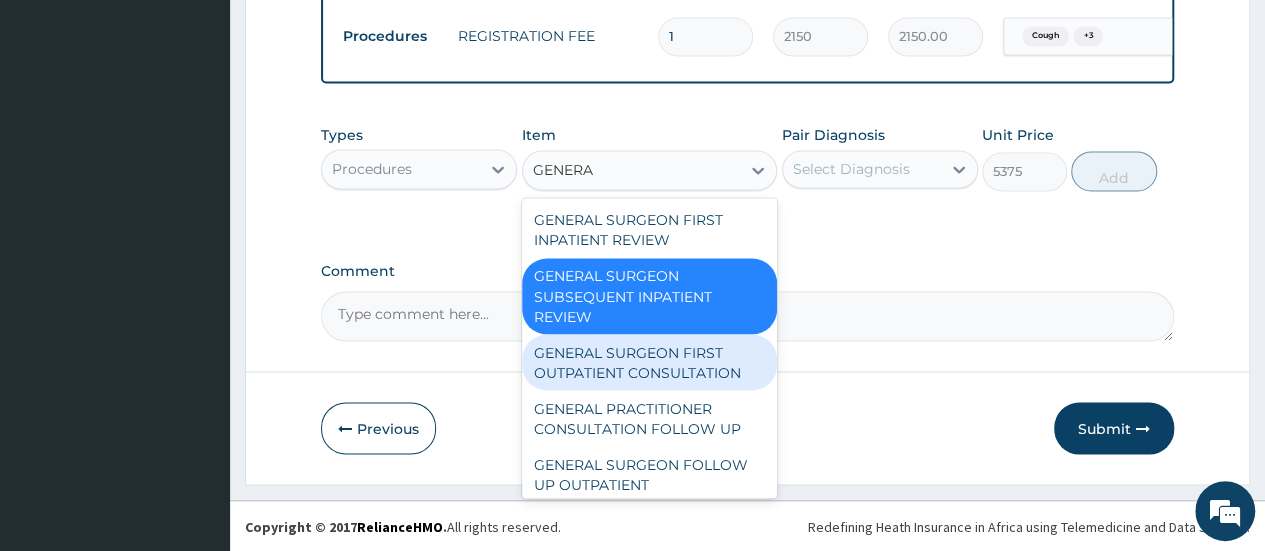 type on "21500" 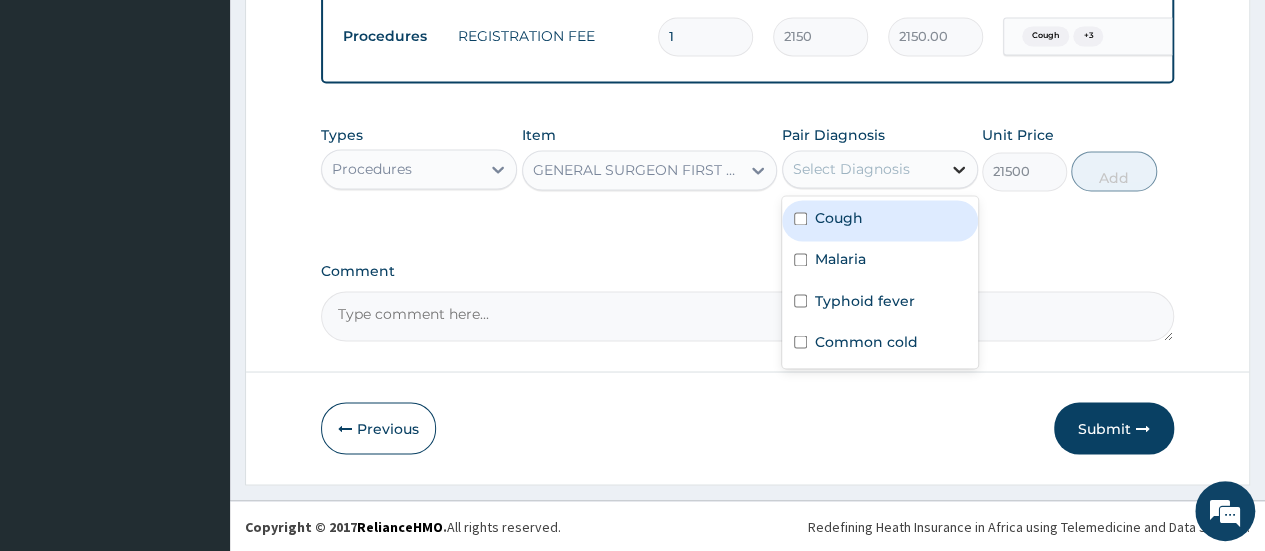 click 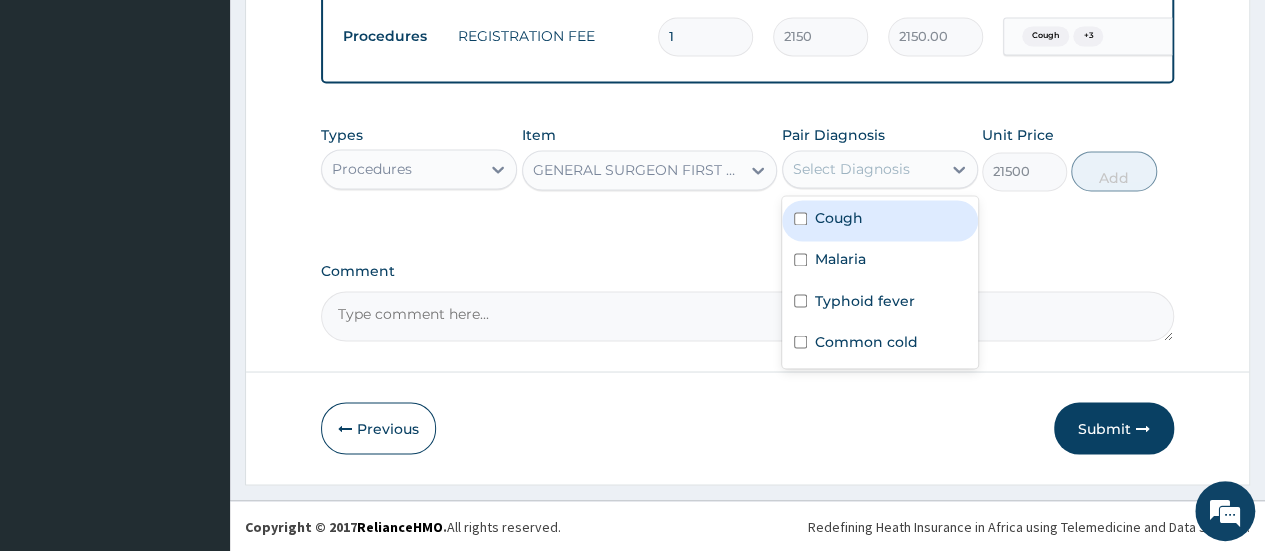 click at bounding box center [800, 218] 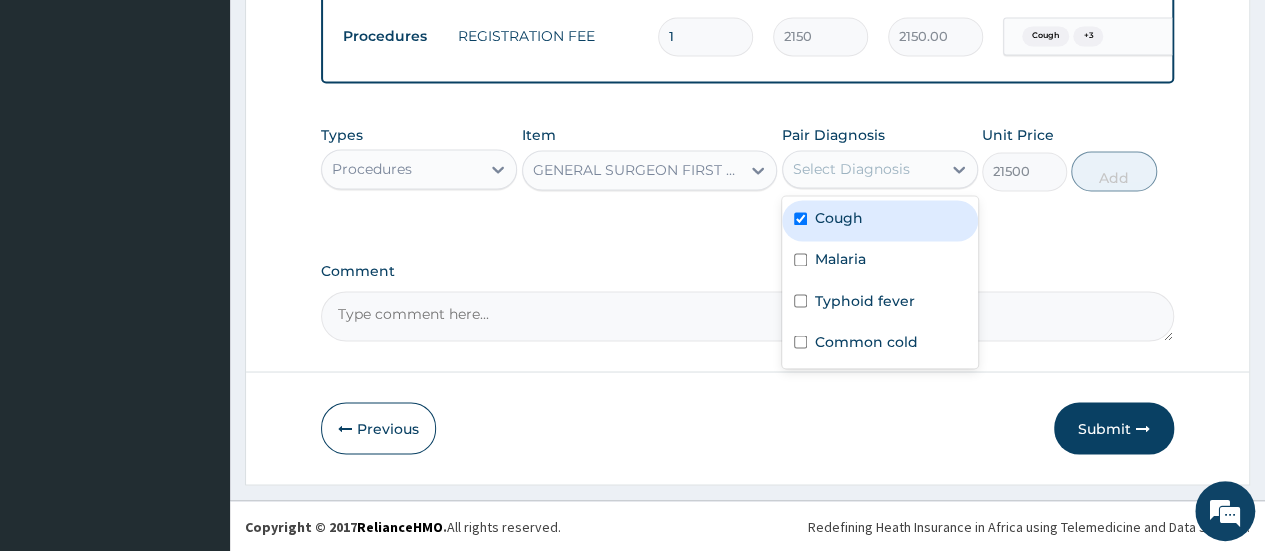 checkbox on "true" 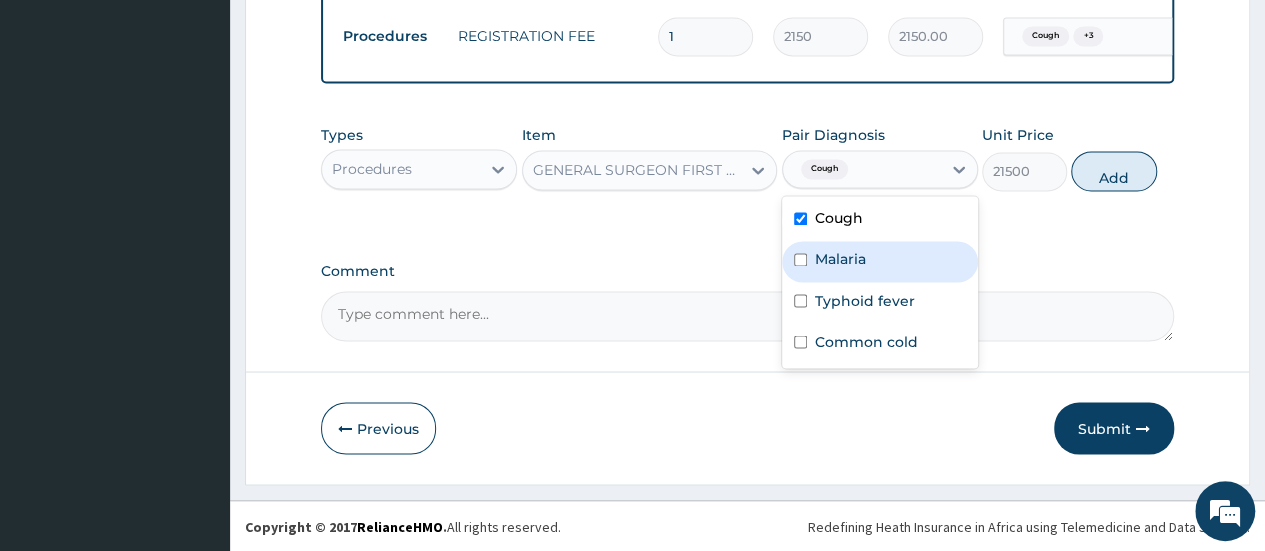 click on "Malaria" at bounding box center (880, 261) 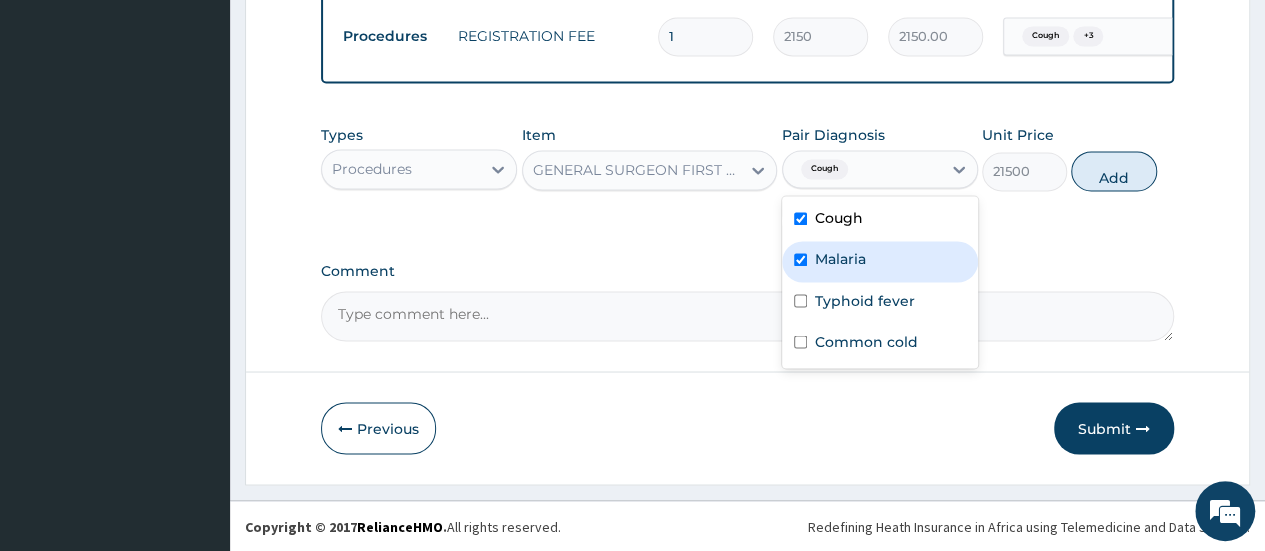 checkbox on "true" 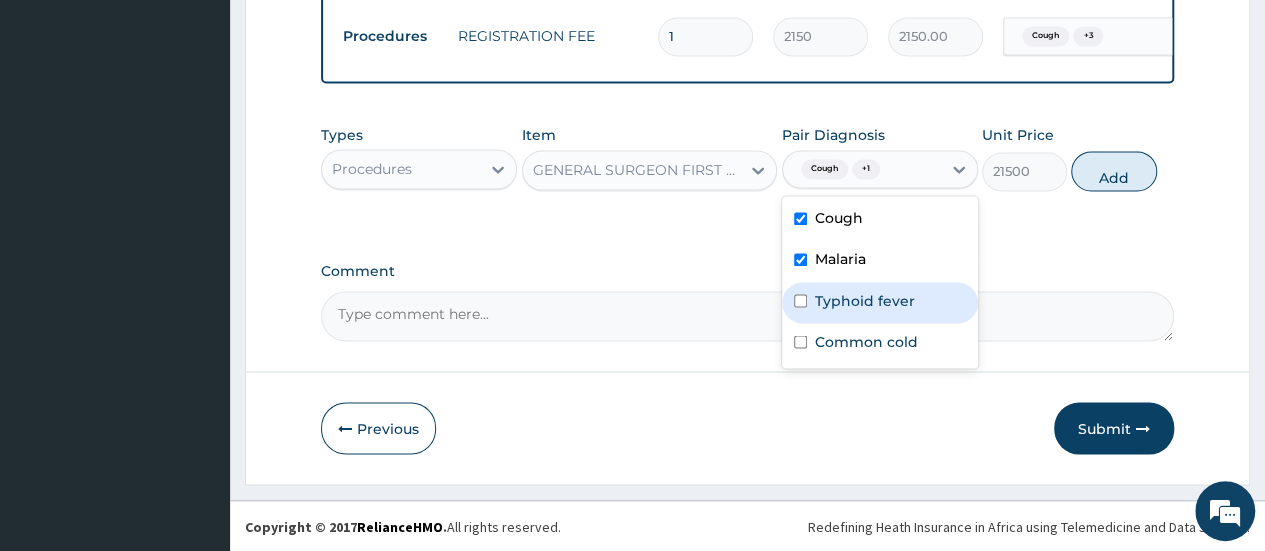 click on "Typhoid fever" at bounding box center (880, 302) 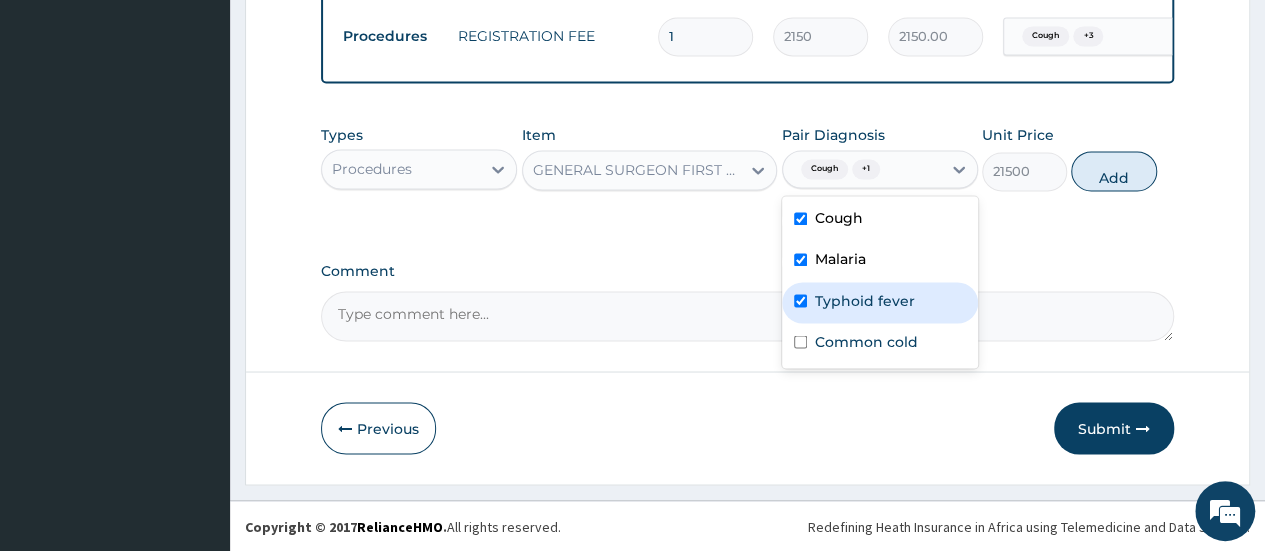 checkbox on "true" 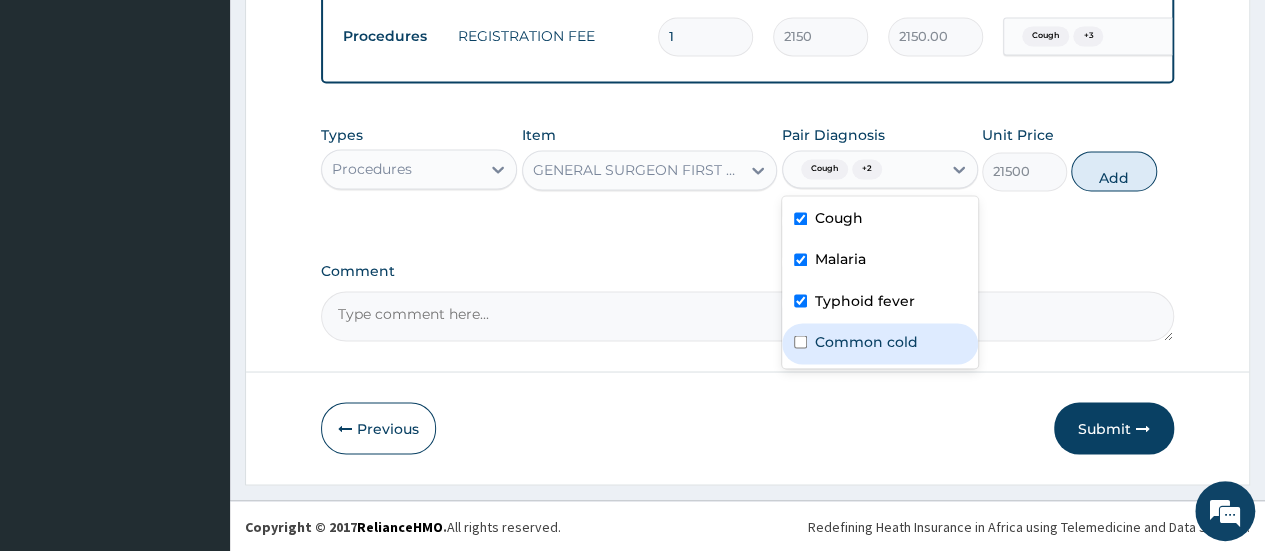 click on "Common cold" at bounding box center [866, 341] 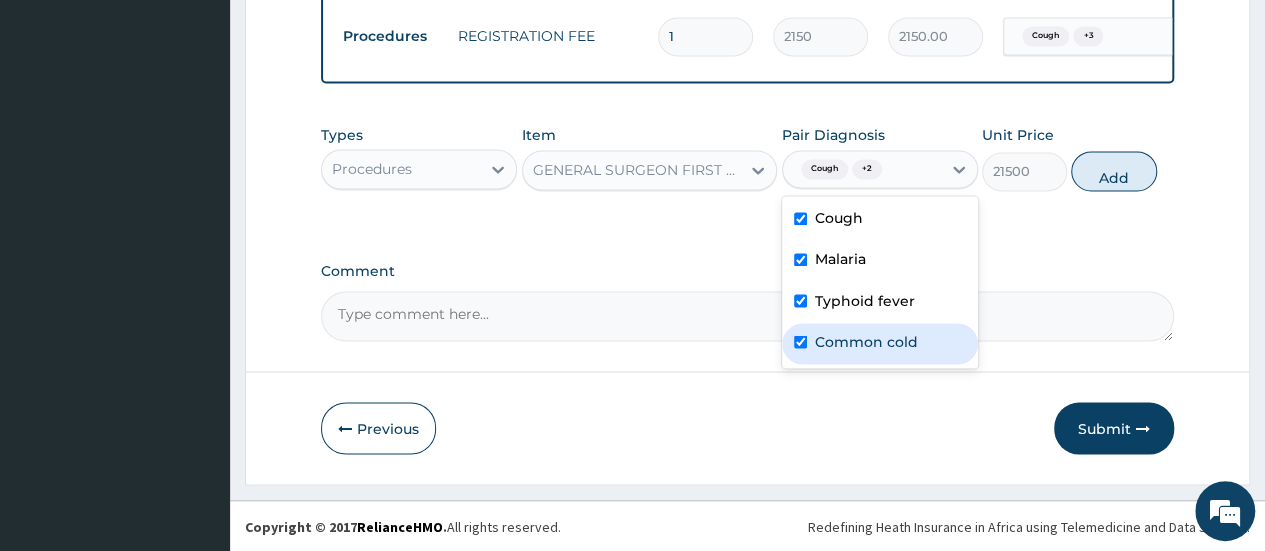 checkbox on "true" 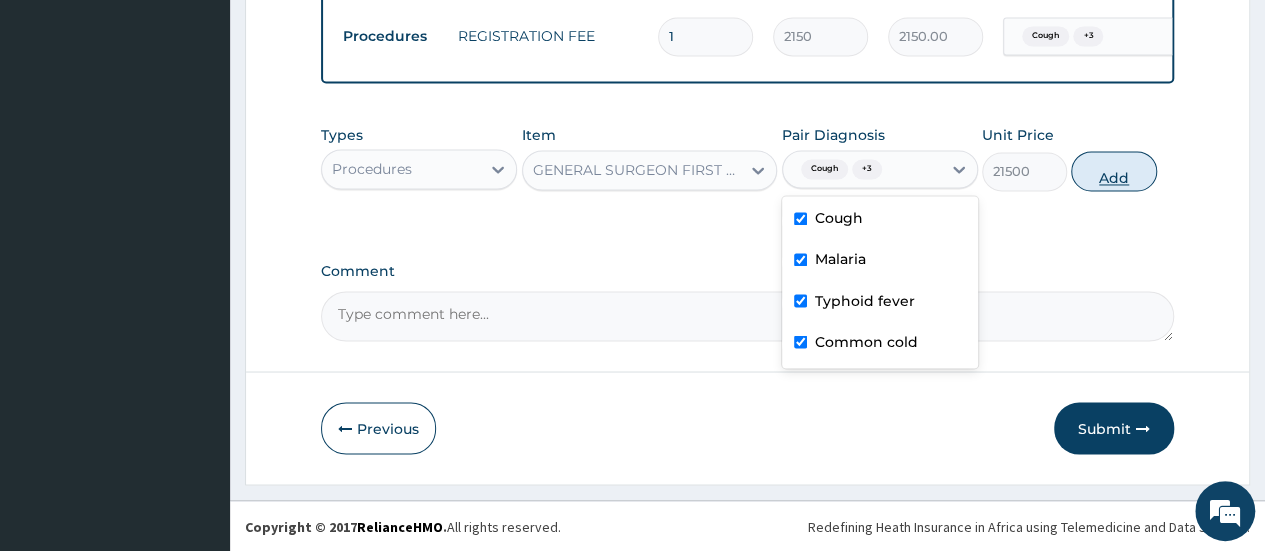 click on "Add" at bounding box center (1113, 171) 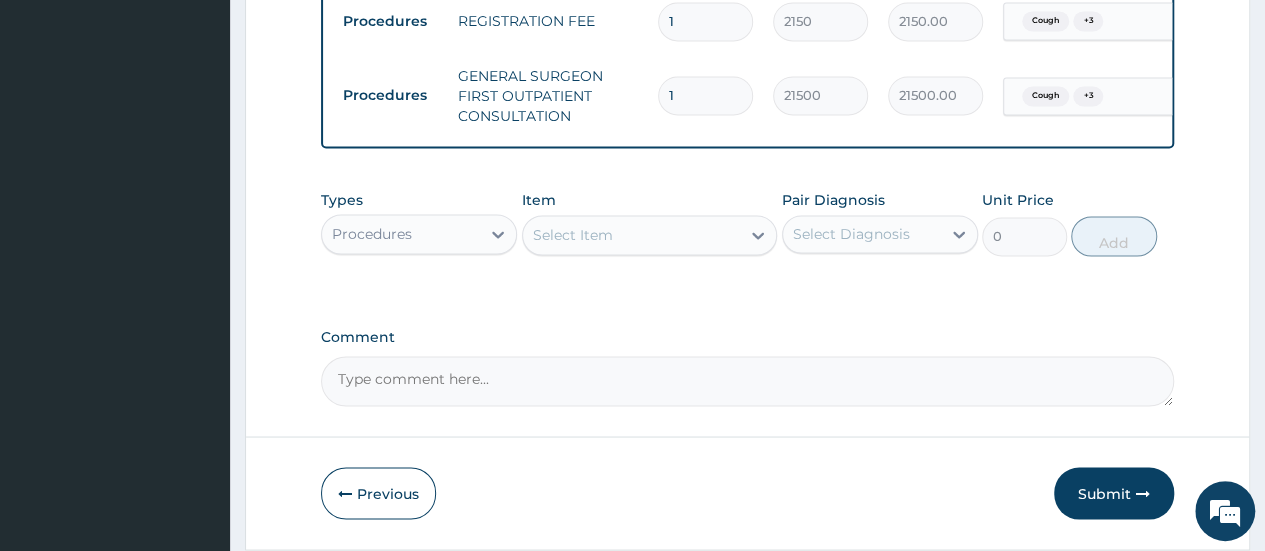 click on "Comment" at bounding box center (747, 381) 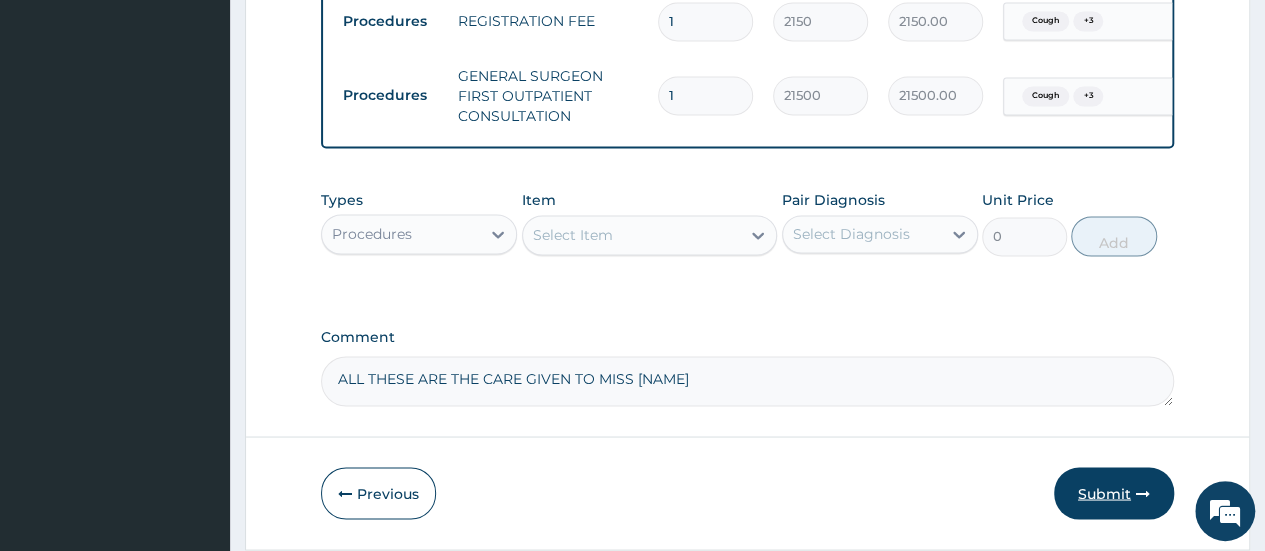 type on "ALL THESE ARE THE CARE GIVEN TO MISS MFON UDORO" 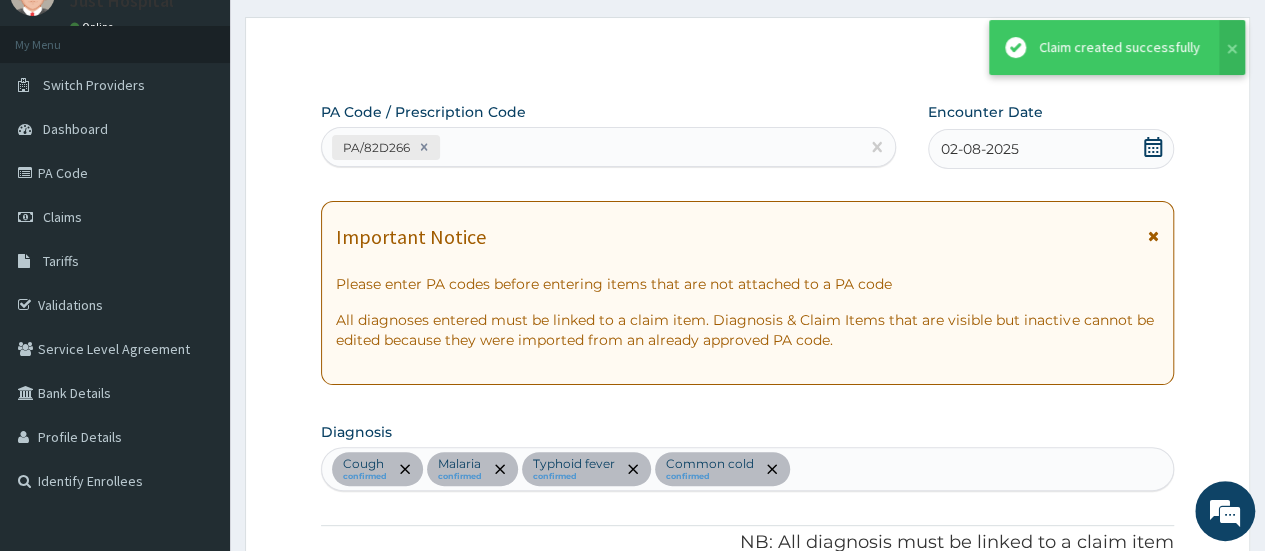 scroll, scrollTop: 1612, scrollLeft: 0, axis: vertical 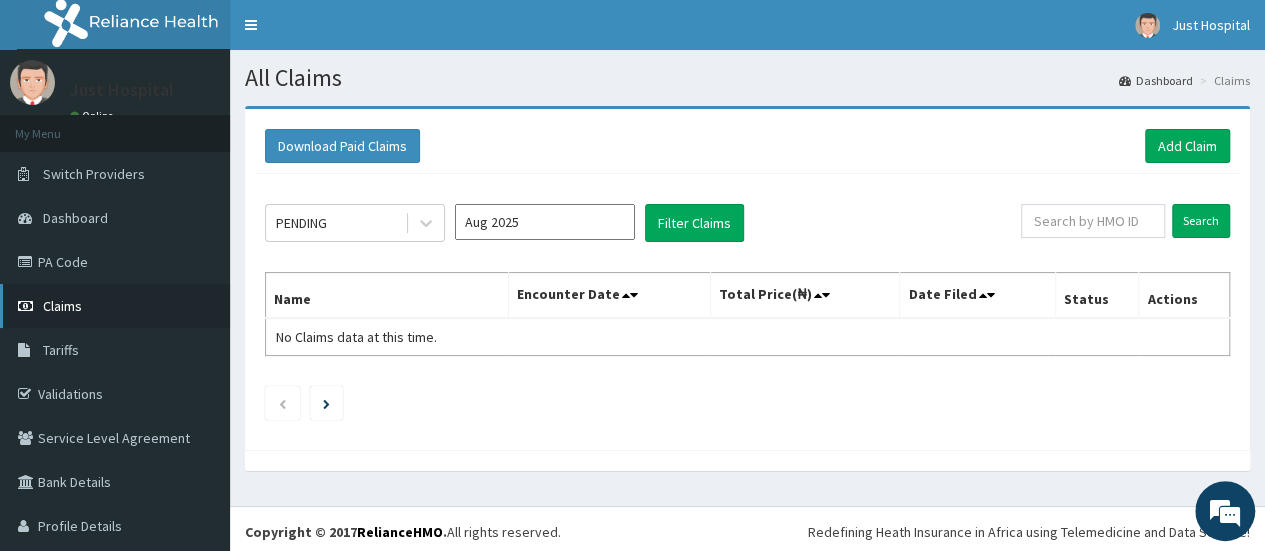 click on "Claims" at bounding box center [115, 306] 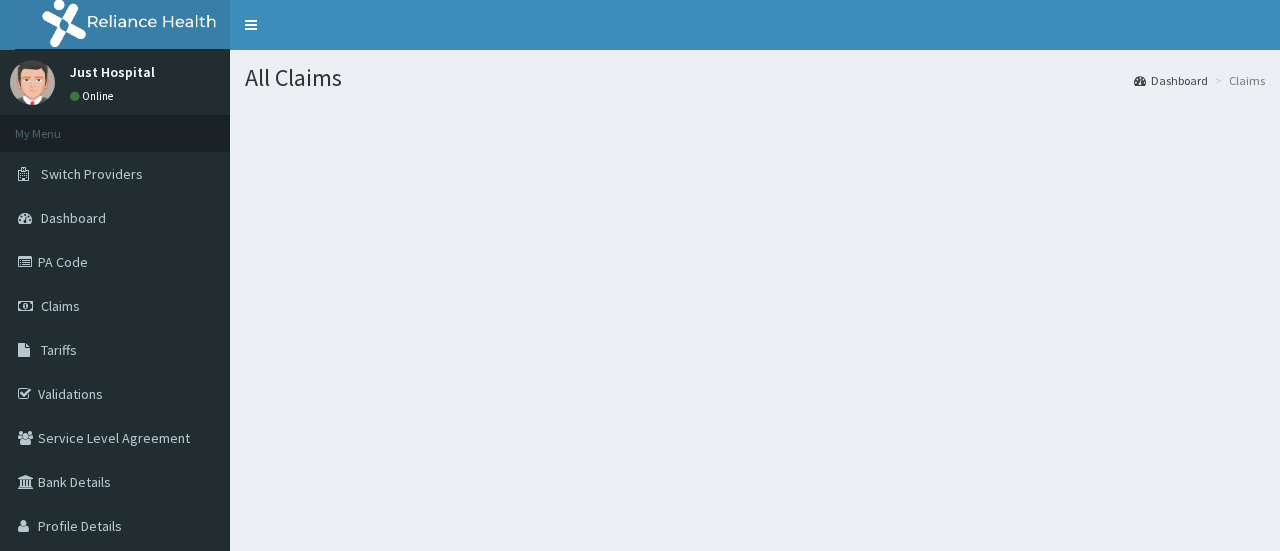 scroll, scrollTop: 0, scrollLeft: 0, axis: both 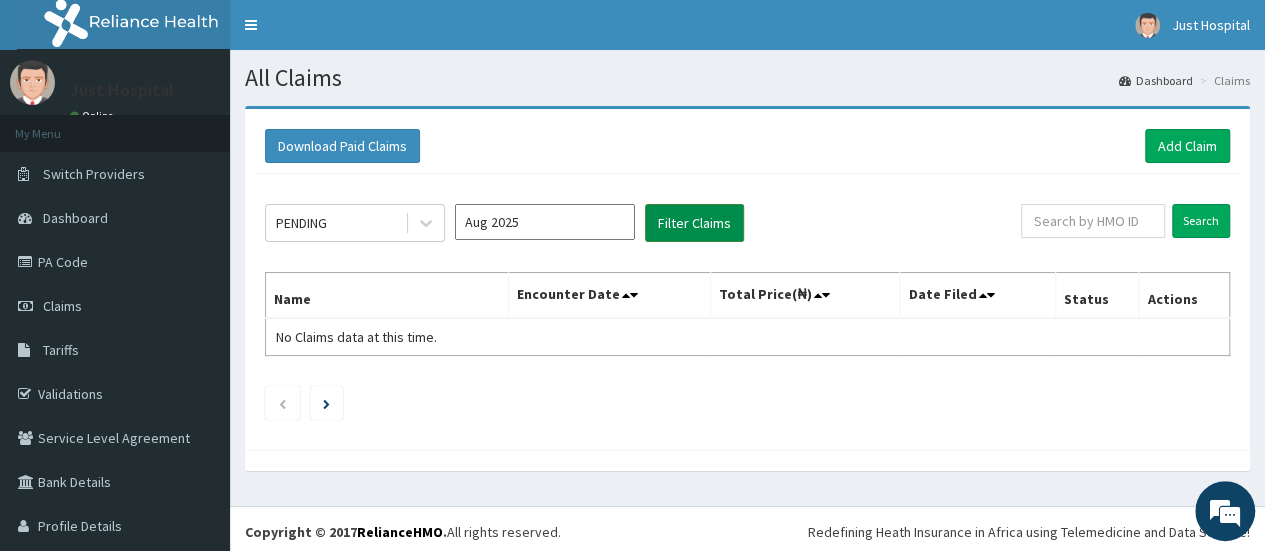 click on "Filter Claims" at bounding box center (694, 223) 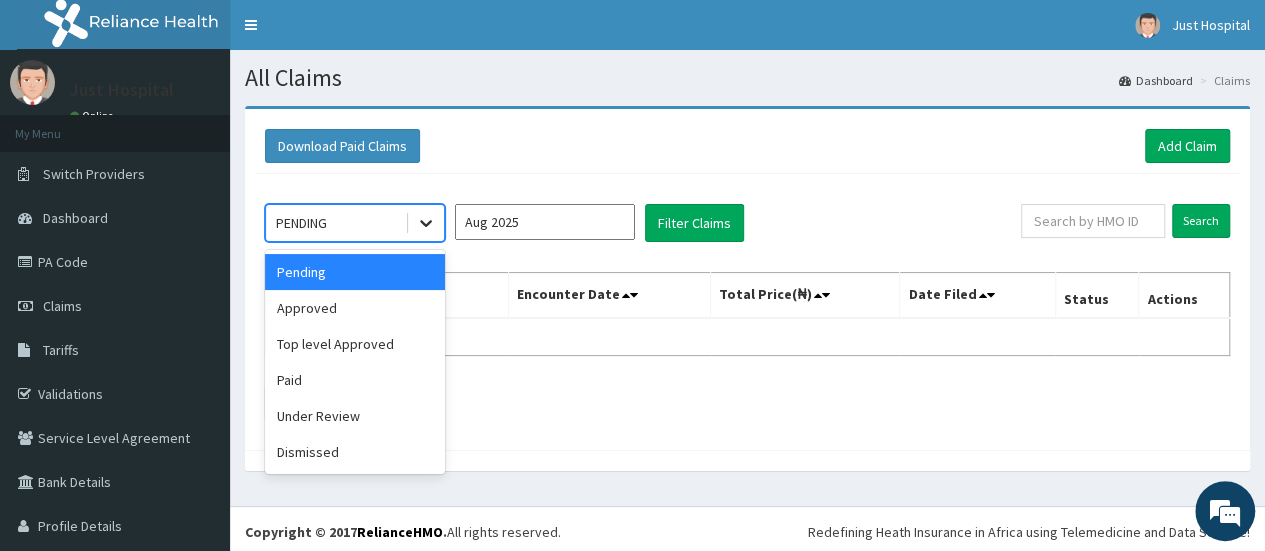 click 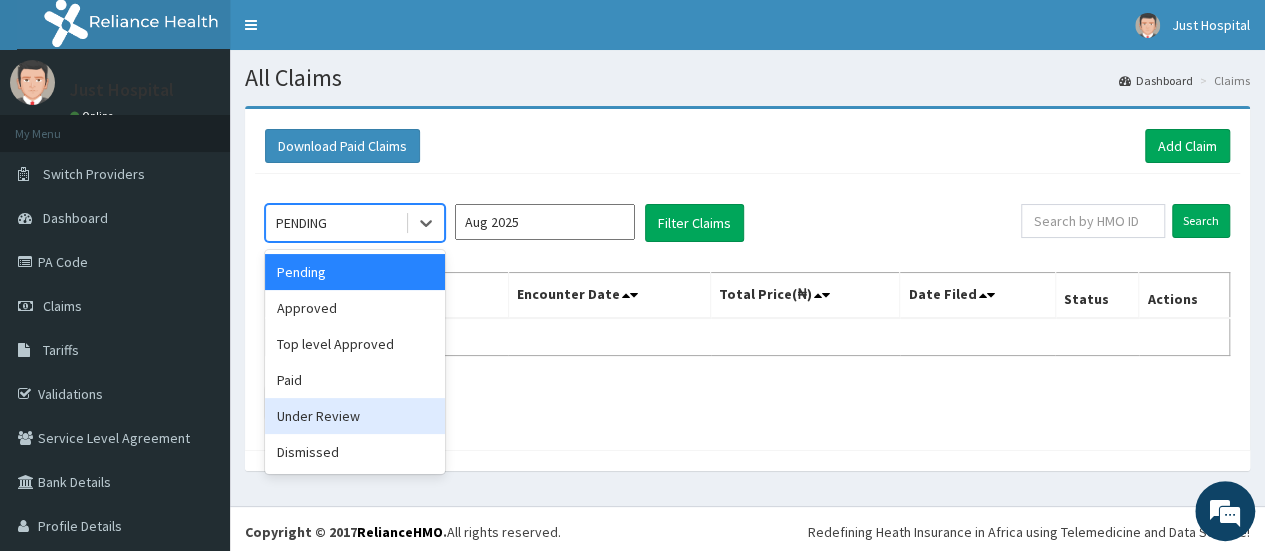 click on "Under Review" at bounding box center [355, 416] 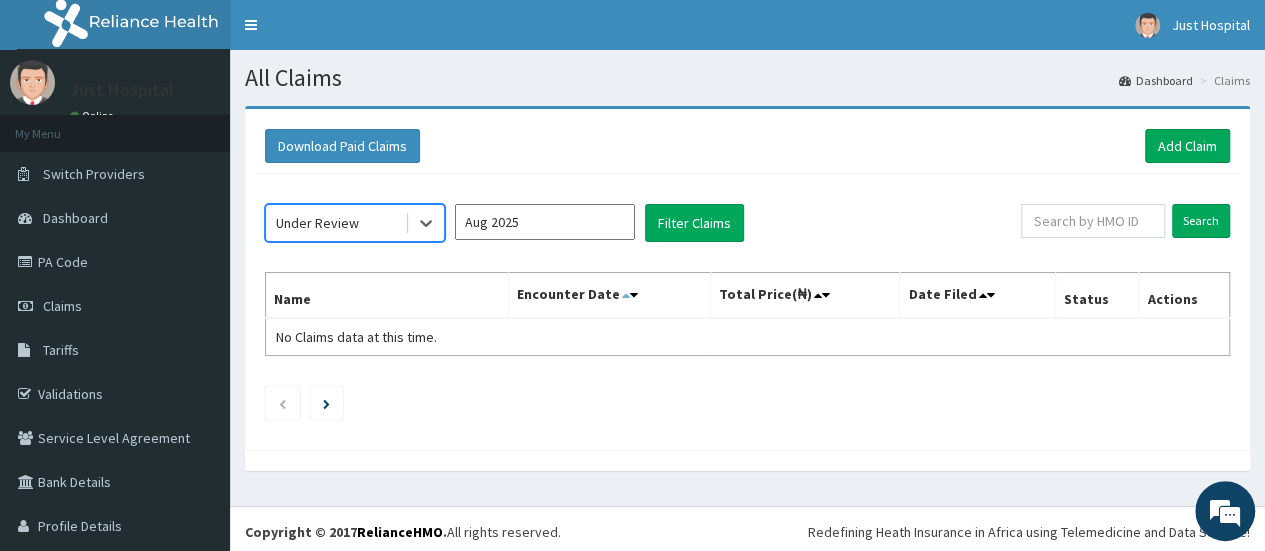 scroll, scrollTop: 0, scrollLeft: 0, axis: both 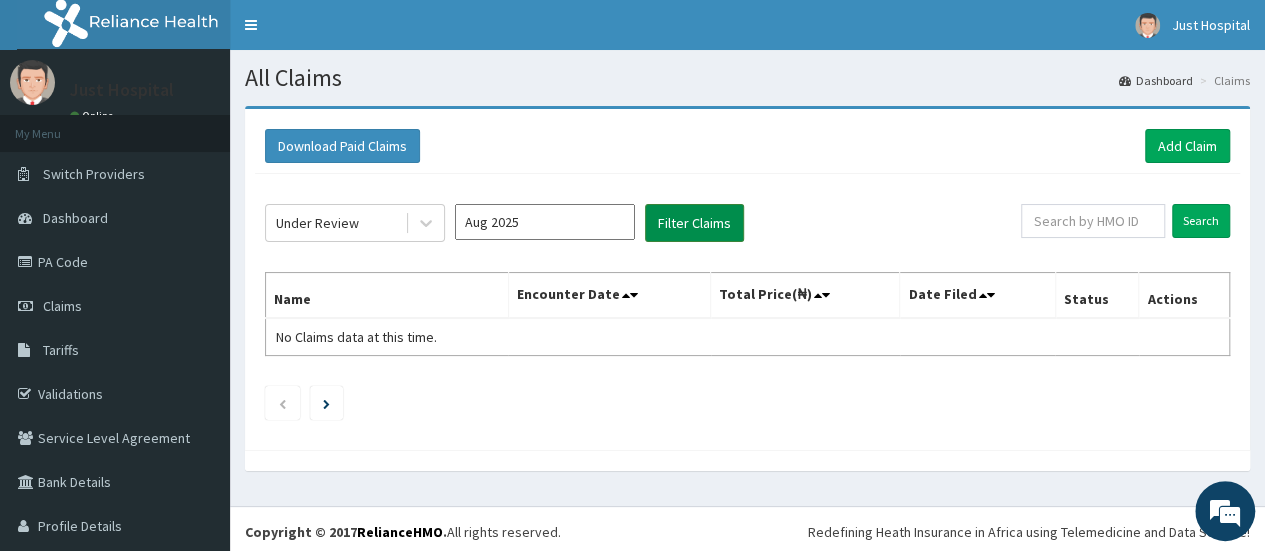 click on "Filter Claims" at bounding box center (694, 223) 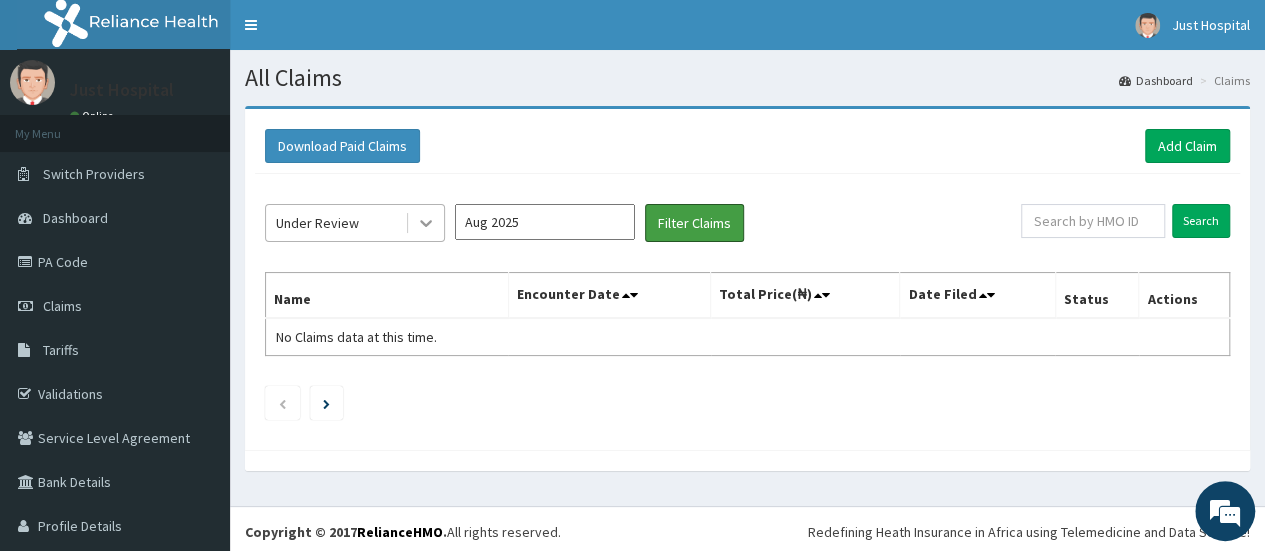drag, startPoint x: 704, startPoint y: 227, endPoint x: 420, endPoint y: 231, distance: 284.02817 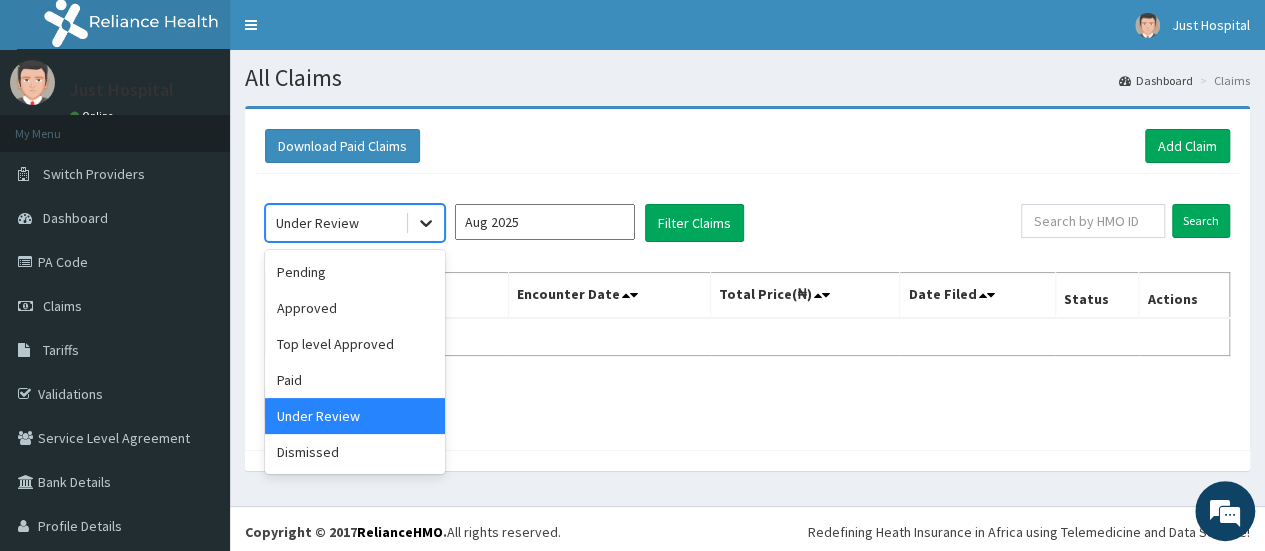 click 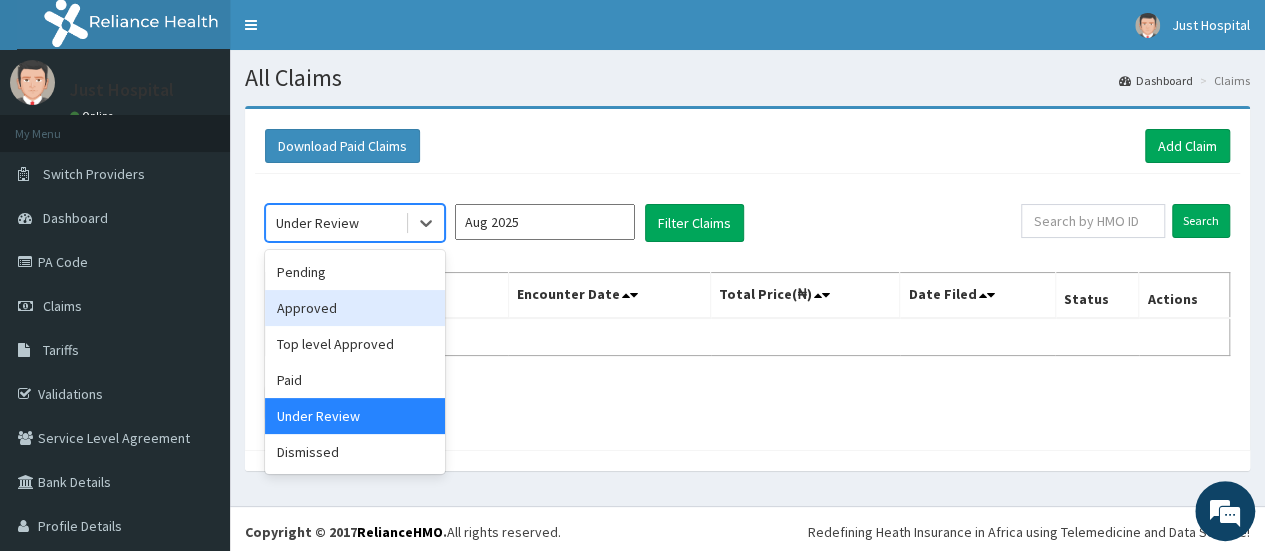 click on "Approved" at bounding box center (355, 308) 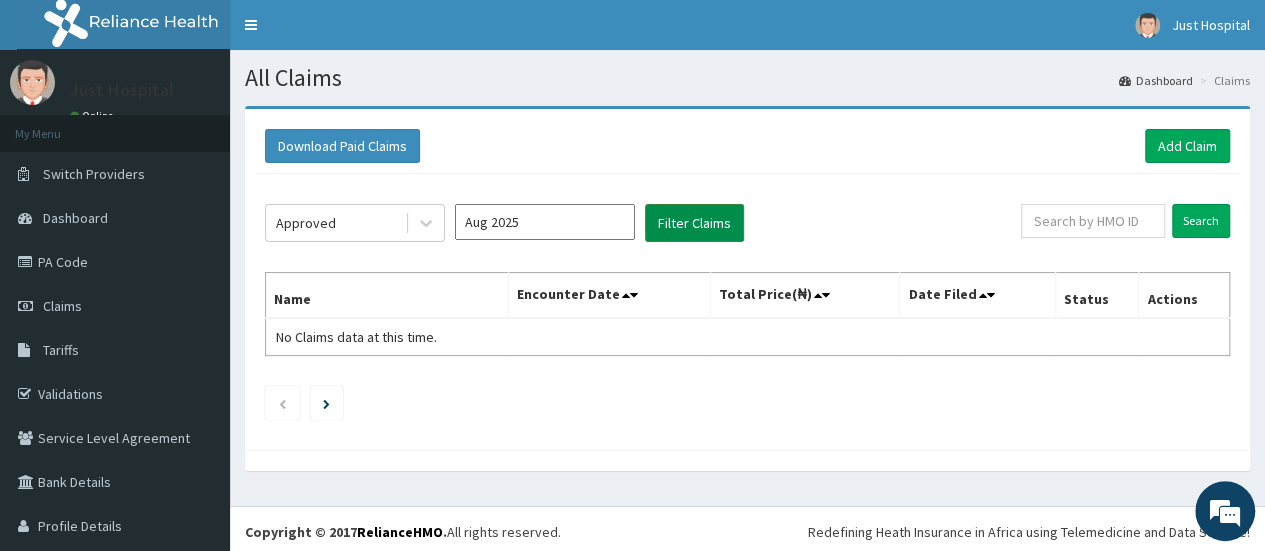 click on "Filter Claims" at bounding box center [694, 223] 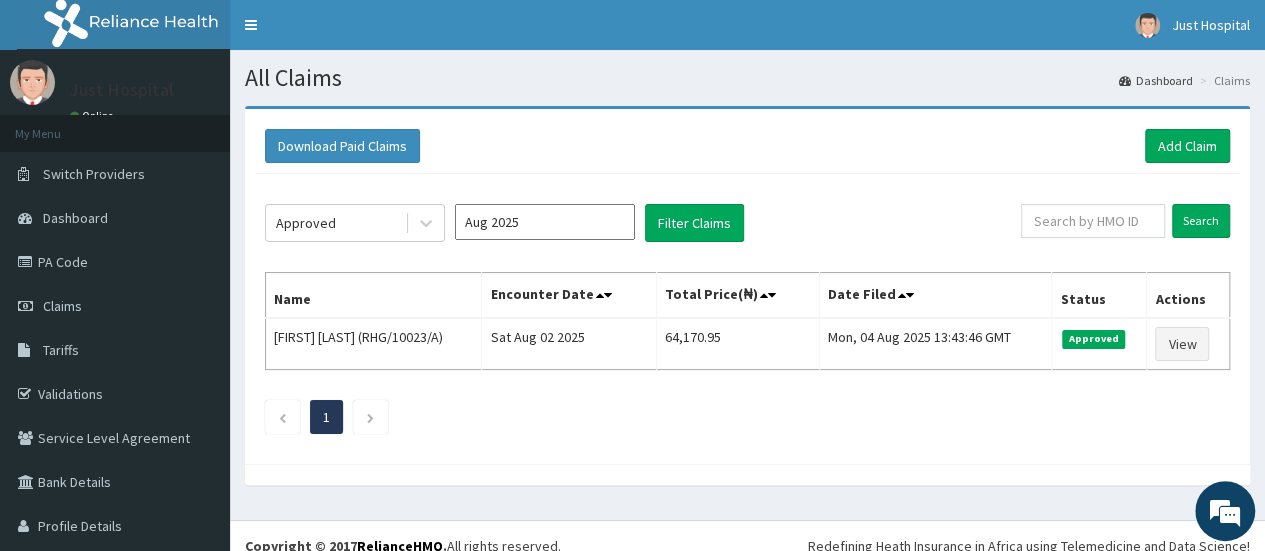 click on "Approved Aug 2025 Filter Claims Search Name Encounter Date Total Price(₦) Date Filed Status Actions [FIRST] [LAST] (RHG/10023/A) Sat Aug 02 2025 64,170.95 Mon, 04 Aug 2025 13:43:46 GMT Approved View 1" 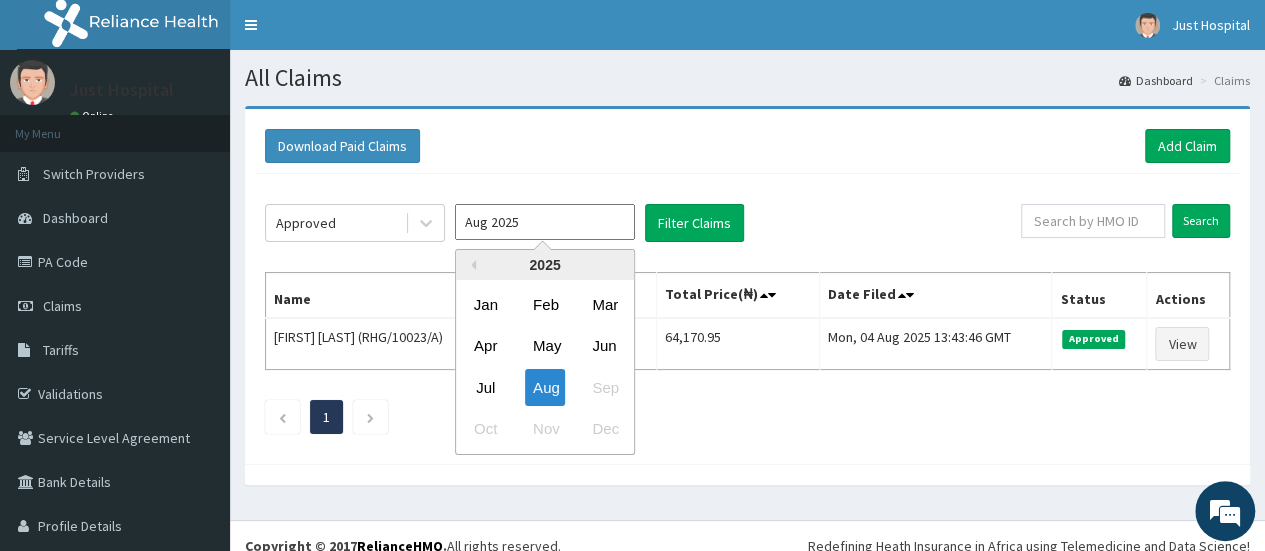 click on "Aug 2025" at bounding box center [545, 222] 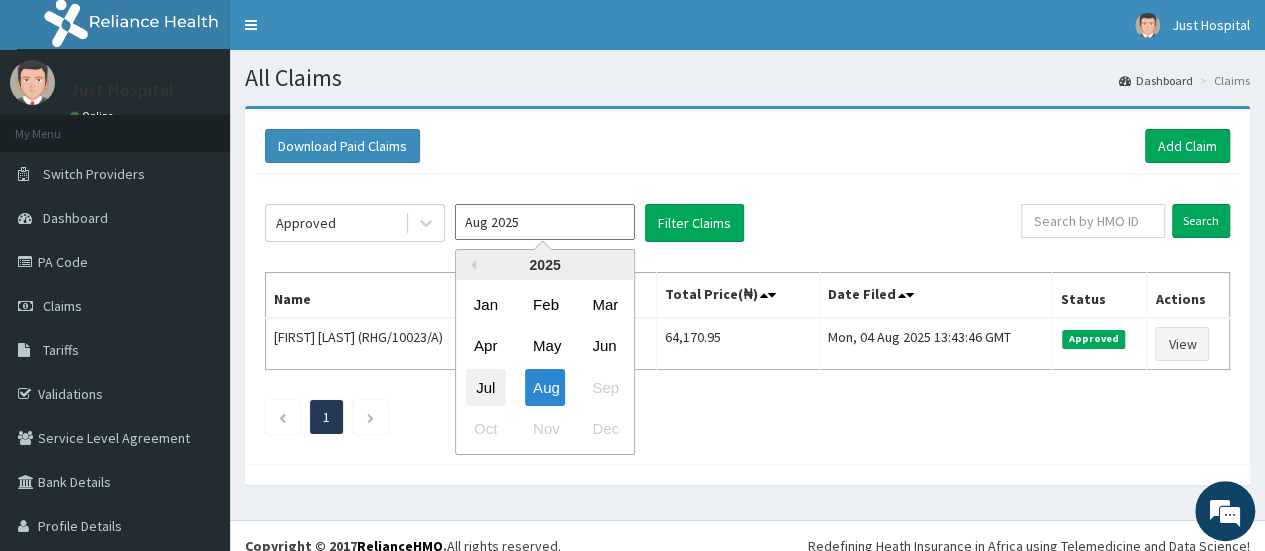 click on "Jul" at bounding box center (486, 387) 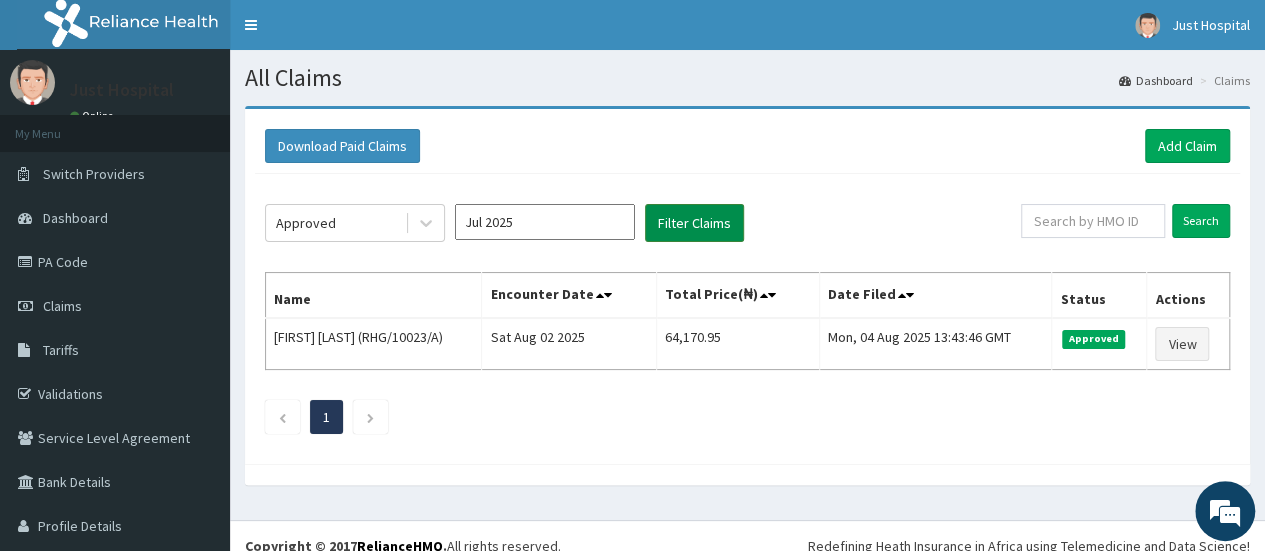 click on "Filter Claims" at bounding box center [694, 223] 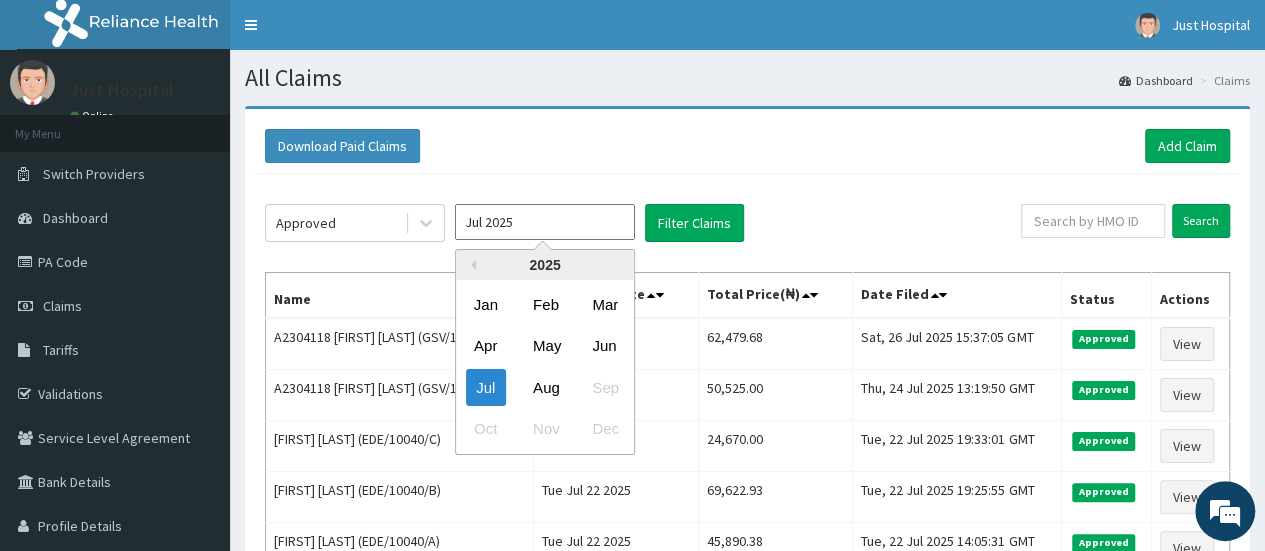 click on "Jul 2025" at bounding box center (545, 222) 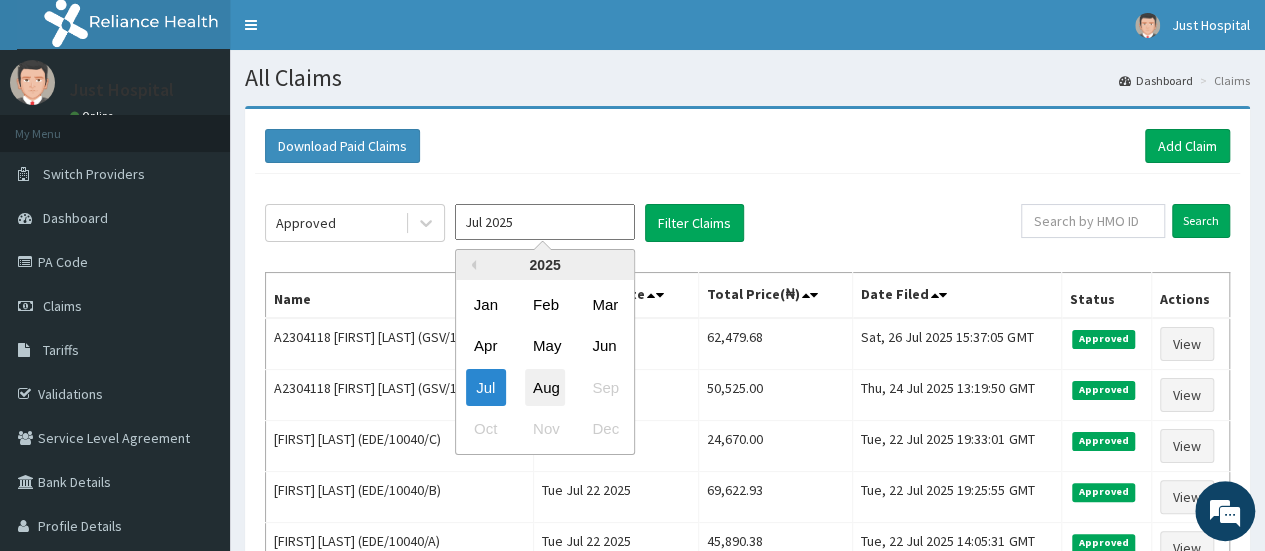 click on "Aug" at bounding box center [545, 387] 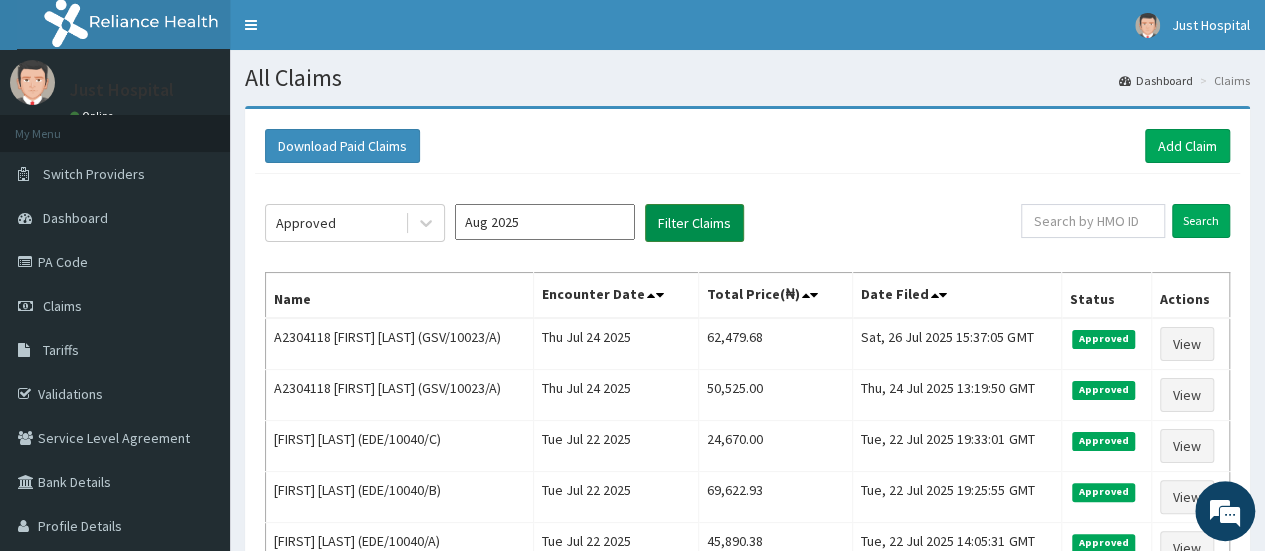 click on "Filter Claims" at bounding box center (694, 223) 